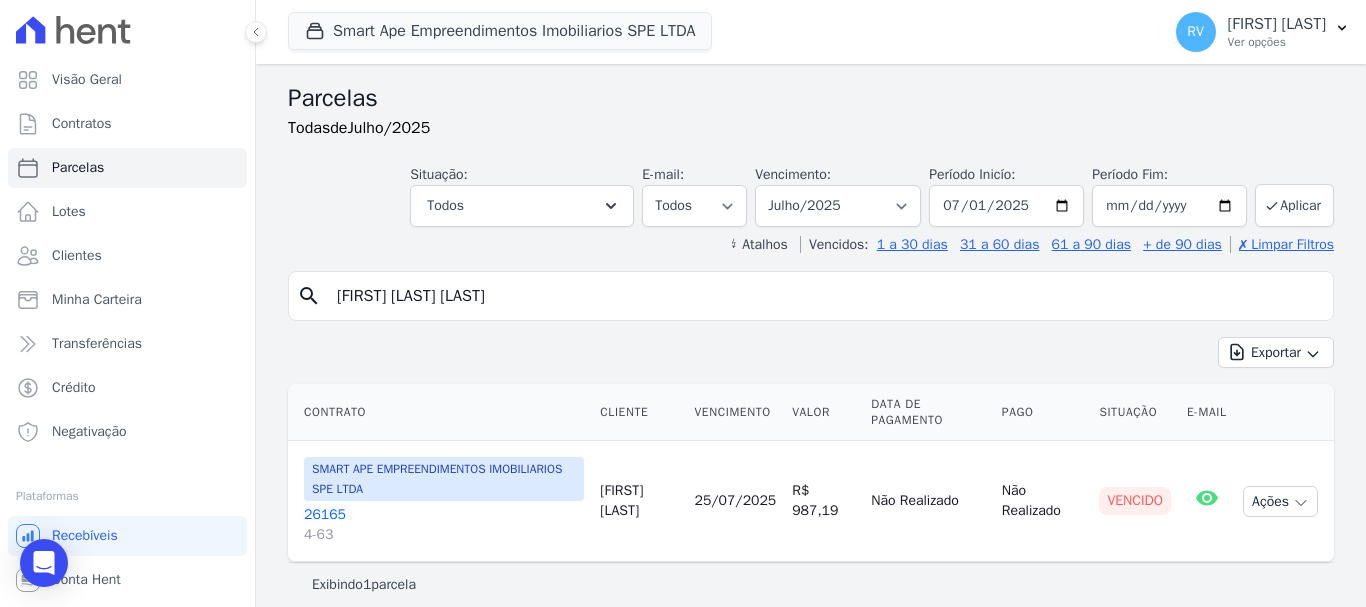 select 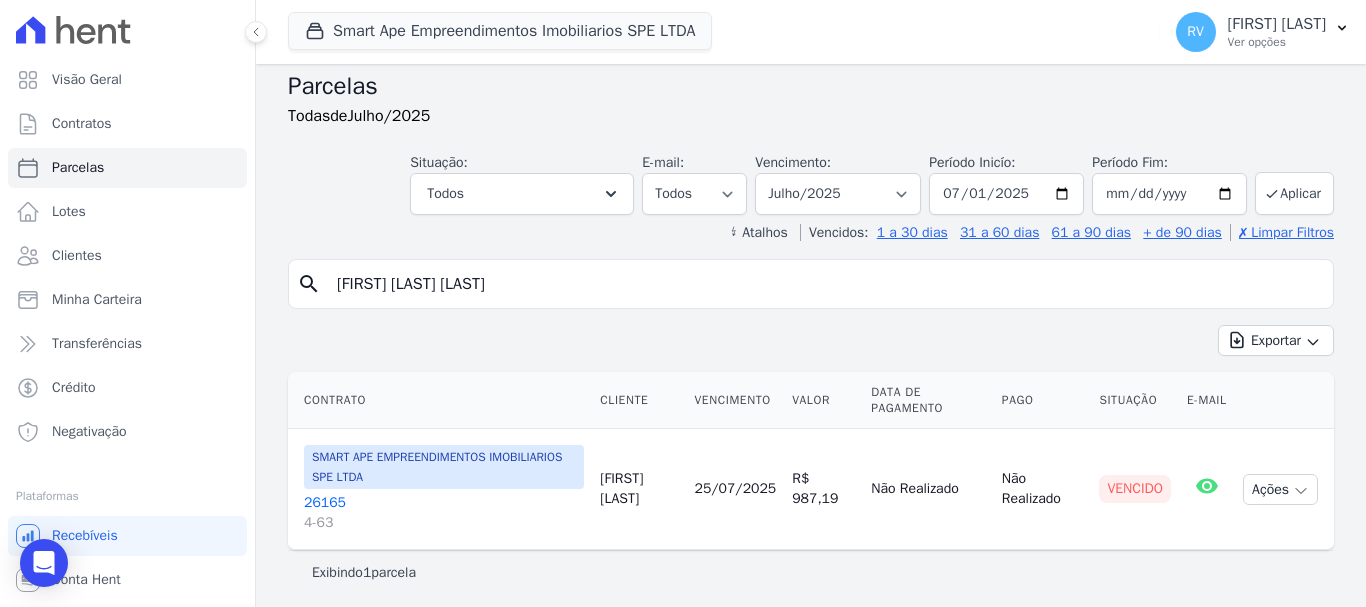 scroll, scrollTop: 16, scrollLeft: 0, axis: vertical 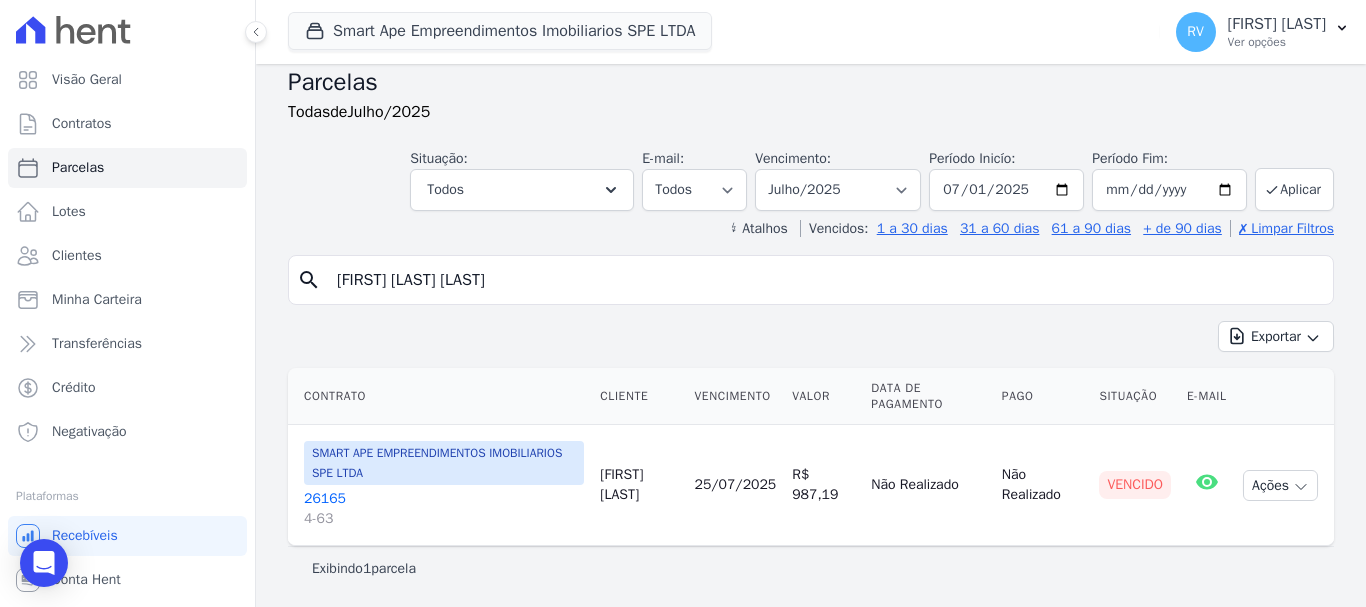 click on "[NUMBER]" at bounding box center (444, 509) 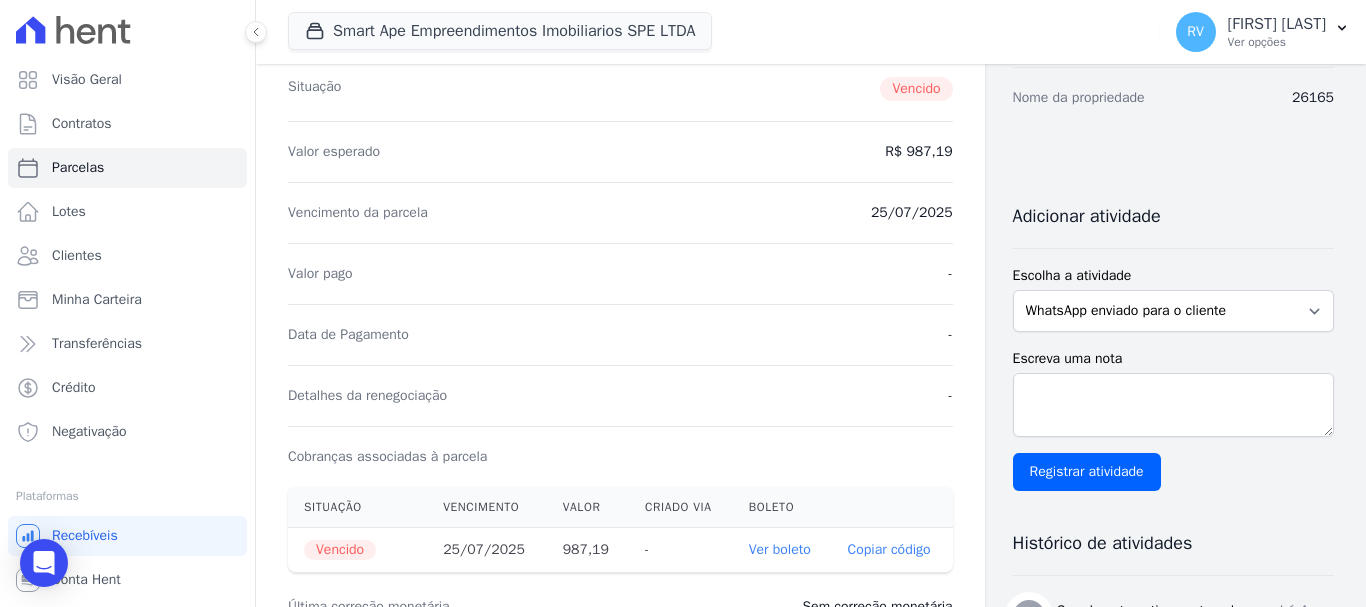 scroll, scrollTop: 100, scrollLeft: 0, axis: vertical 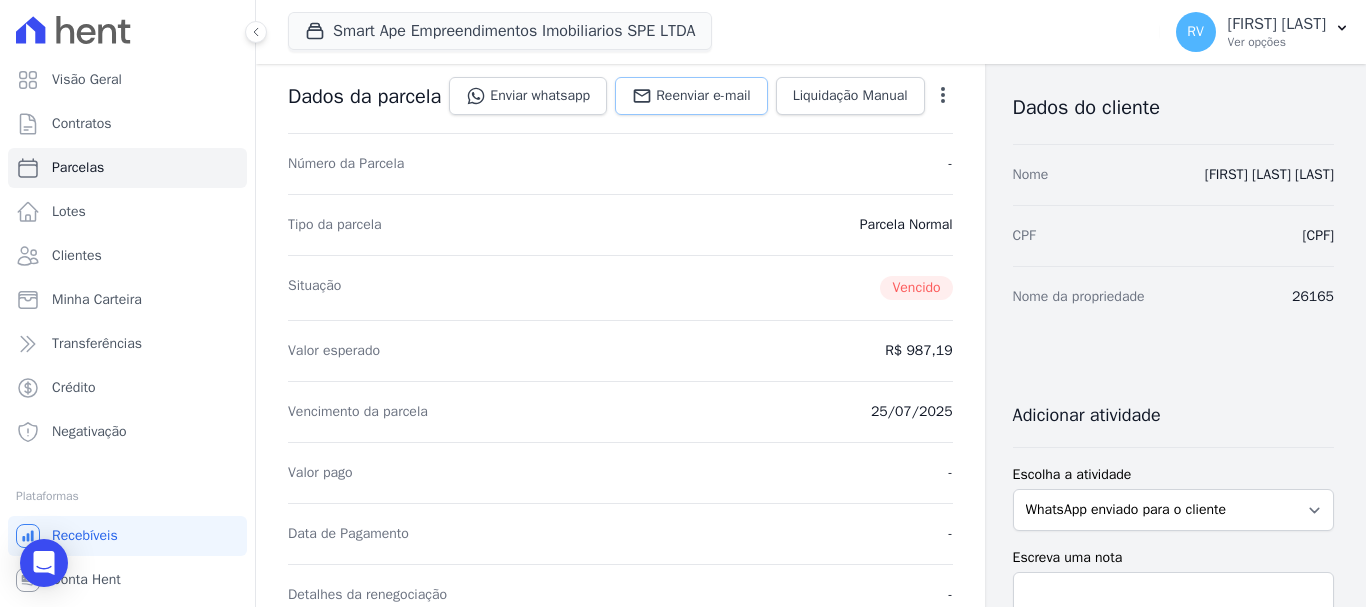 click on "Reenviar e-mail" at bounding box center [691, 96] 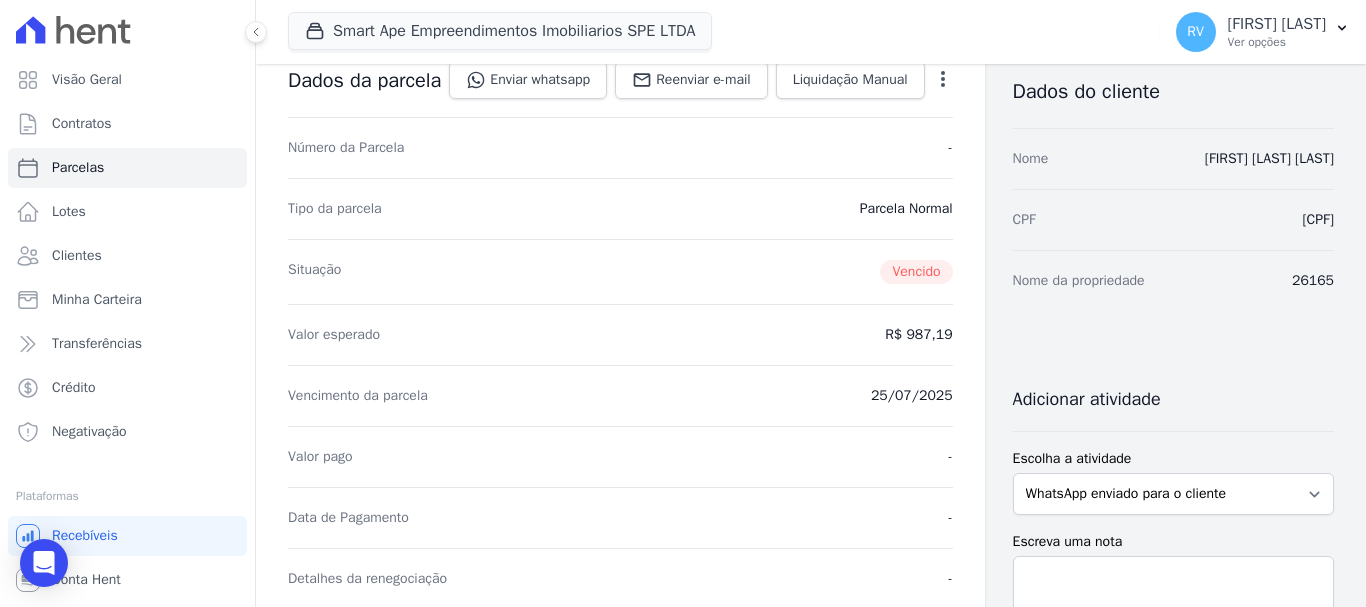 scroll, scrollTop: 300, scrollLeft: 0, axis: vertical 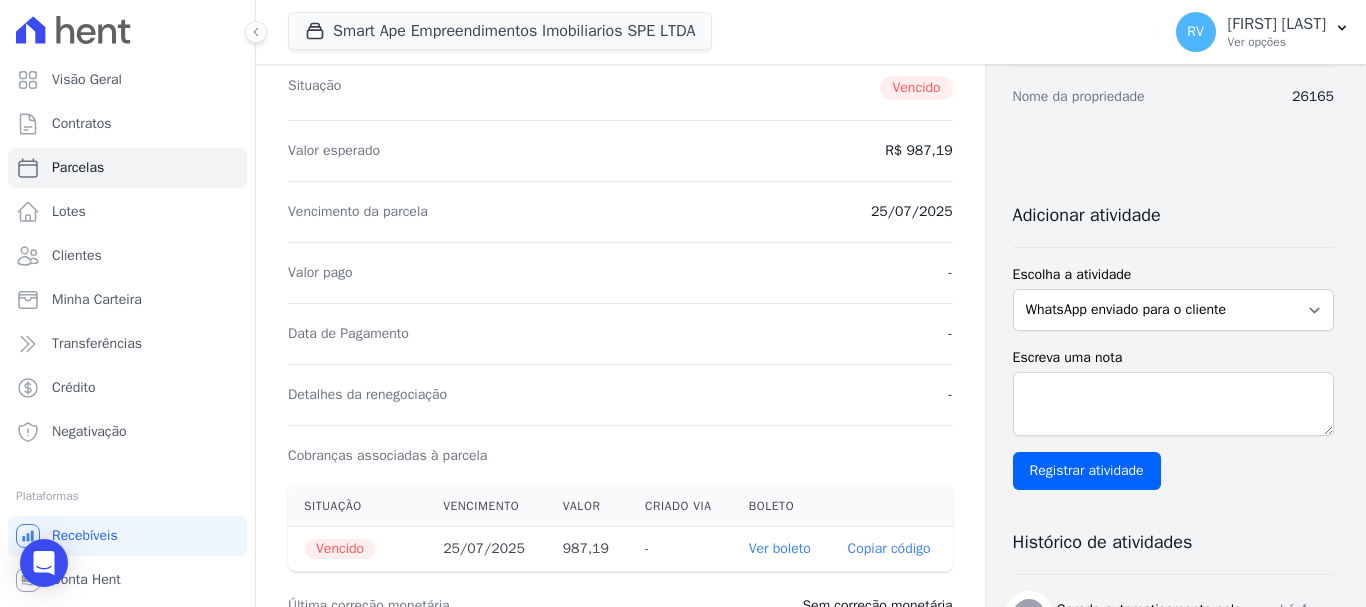 click on "Ver boleto" at bounding box center [780, 548] 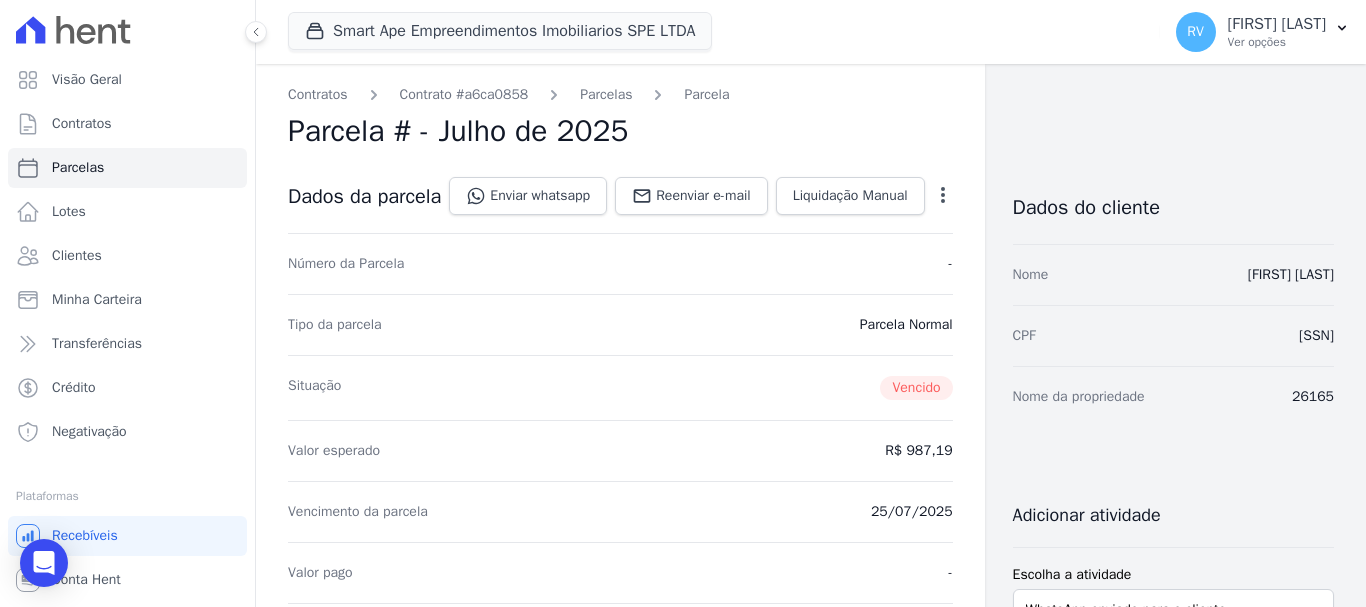scroll, scrollTop: 0, scrollLeft: 0, axis: both 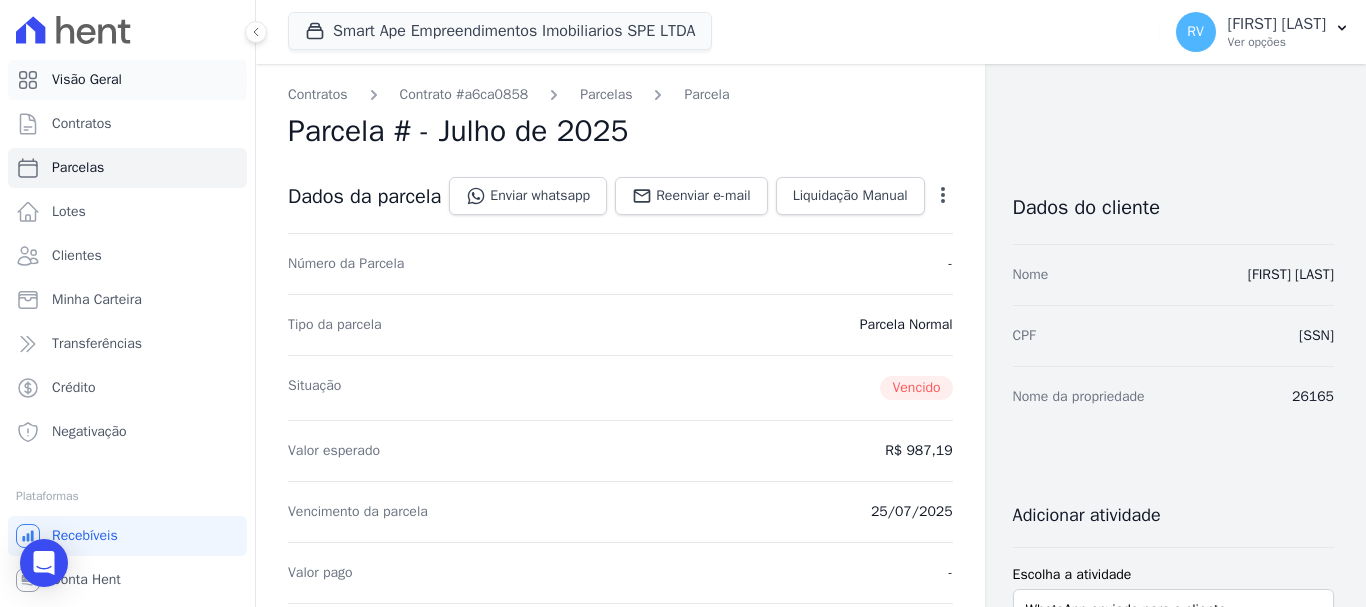 click on "Visão Geral" at bounding box center [87, 80] 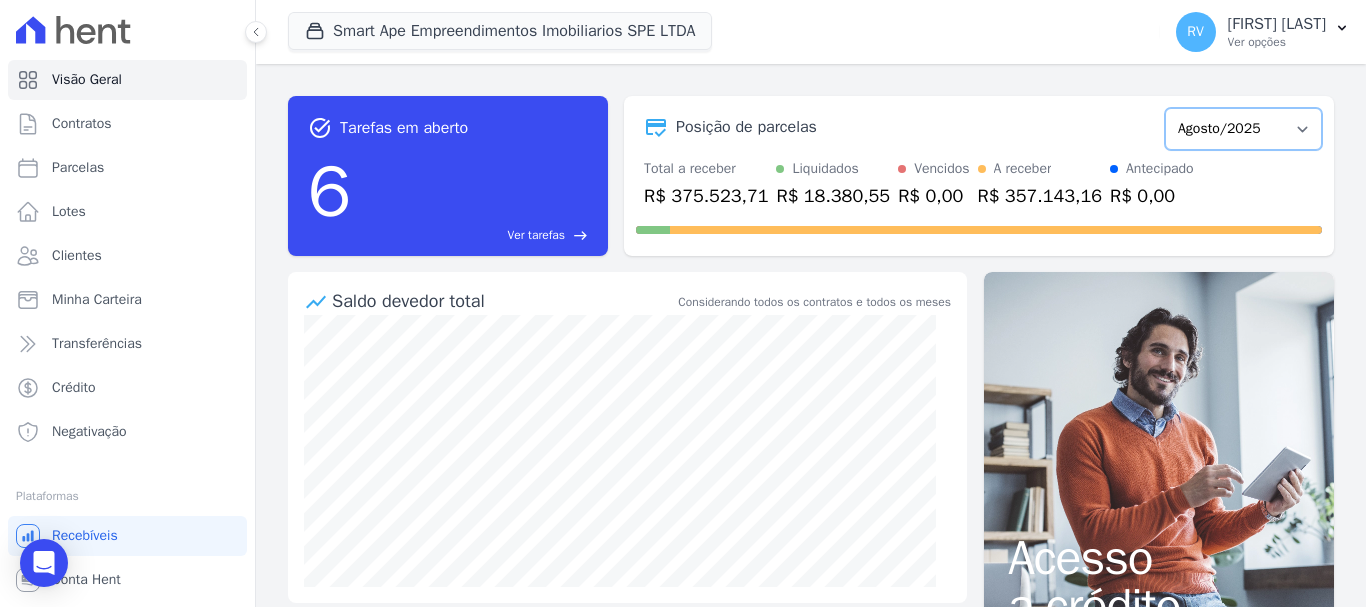 click on "Março/2024
Abril/2024
Maio/2024
Junho/2024
Julho/2024
Agosto/2024
Setembro/2024
Outubro/2024
Novembro/2024
Dezembro/2024
Janeiro/2025
Fevereiro/2025
Março/2025
Abril/2025
Maio/2025
Junho/2025
Julho/2025
Agosto/2025
Setembro/2025
Outubro/2025
Novembro/2025
Dezembro/2025
Janeiro/2026
Fevereiro/2026
Março/2026
Abril/2026
Maio/2026
Junho/2026
Julho/2026
Agosto/2026
Setembro/2026
Outubro/2026
Novembro/2026
Dezembro/2026
Janeiro/2027
Fevereiro/2027
Março/2027
Abril/2027
Maio/2027
Junho/2027
Julho/2027
Agosto/2027
Setembro/2027
Outubro/2027
Novembro/2027
Dezembro/2027
Janeiro/2028
Fevereiro/2028
Março/2028
Abril/2028
Maio/2028
Junho/2028
Julho/2028
Agosto/2028
Setembro/2028
Outubro/2028
Novembro/2028
Dezembro/2028
Janeiro/2029
Fevereiro/2029
Março/2029
Abril/2029
Maio/2029
Junho/2029
Julho/2029
Agosto/2029
Setembro/2029
Outubro/2029" at bounding box center [1243, 129] 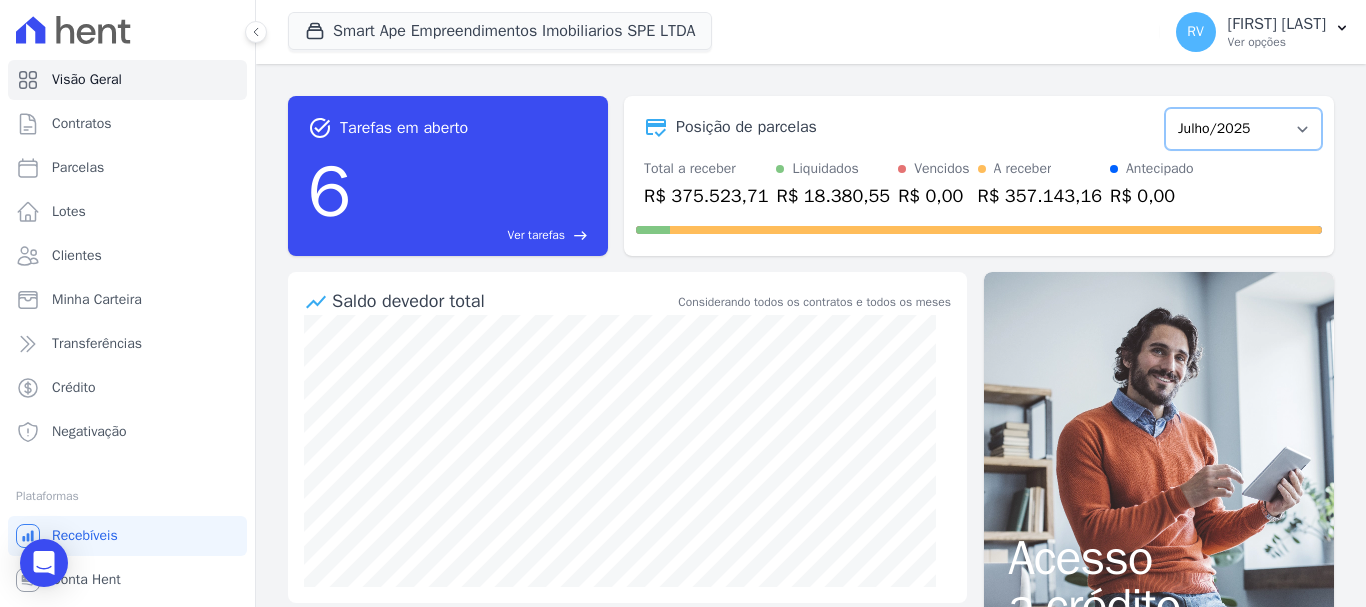 click on "Março/2024
Abril/2024
Maio/2024
Junho/2024
Julho/2024
Agosto/2024
Setembro/2024
Outubro/2024
Novembro/2024
Dezembro/2024
Janeiro/2025
Fevereiro/2025
Março/2025
Abril/2025
Maio/2025
Junho/2025
Julho/2025
Agosto/2025
Setembro/2025
Outubro/2025
Novembro/2025
Dezembro/2025
Janeiro/2026
Fevereiro/2026
Março/2026
Abril/2026
Maio/2026
Junho/2026
Julho/2026
Agosto/2026
Setembro/2026
Outubro/2026
Novembro/2026
Dezembro/2026
Janeiro/2027
Fevereiro/2027
Março/2027
Abril/2027
Maio/2027
Junho/2027
Julho/2027
Agosto/2027
Setembro/2027
Outubro/2027
Novembro/2027
Dezembro/2027
Janeiro/2028
Fevereiro/2028
Março/2028
Abril/2028
Maio/2028
Junho/2028
Julho/2028
Agosto/2028
Setembro/2028
Outubro/2028
Novembro/2028
Dezembro/2028
Janeiro/2029
Fevereiro/2029
Março/2029
Abril/2029
Maio/2029
Junho/2029
Julho/2029
Agosto/2029
Setembro/2029
Outubro/2029" at bounding box center (1243, 129) 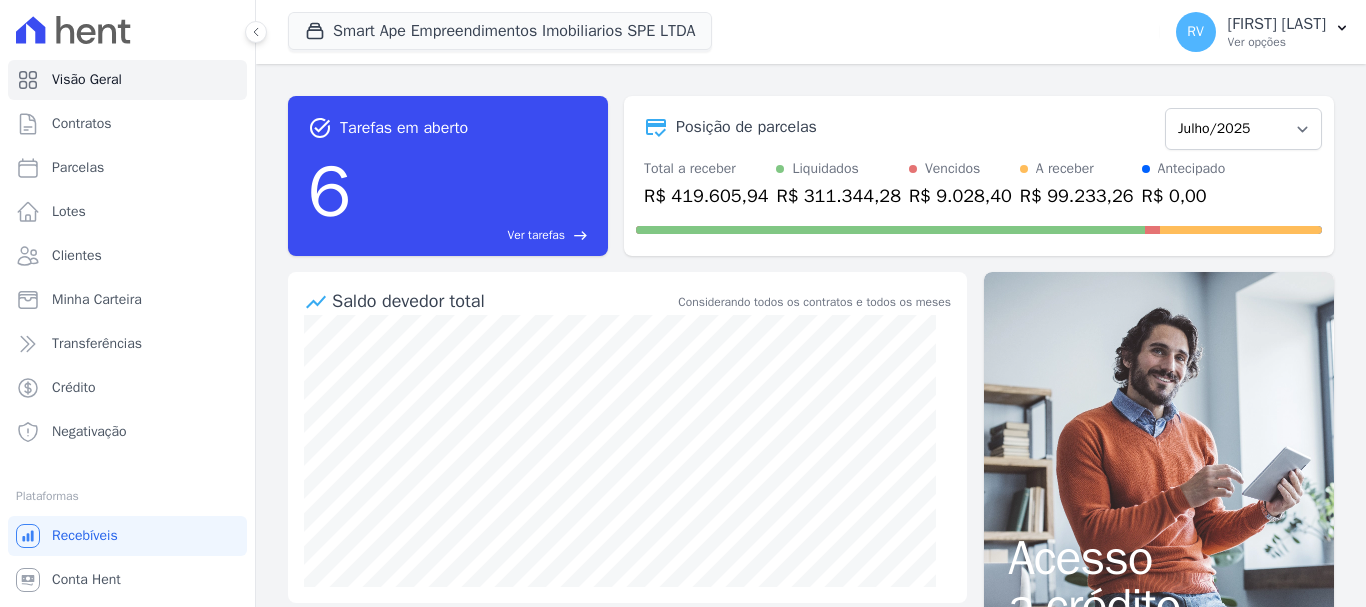 scroll, scrollTop: 0, scrollLeft: 0, axis: both 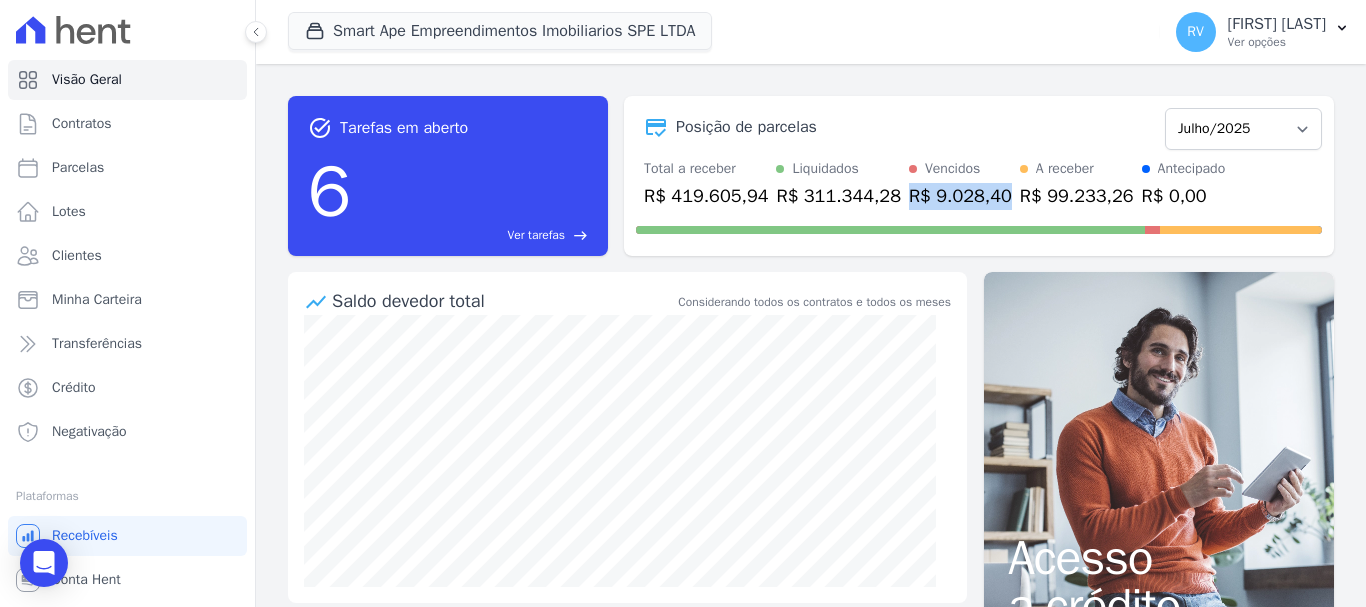 drag, startPoint x: 883, startPoint y: 196, endPoint x: 971, endPoint y: 202, distance: 88.20431 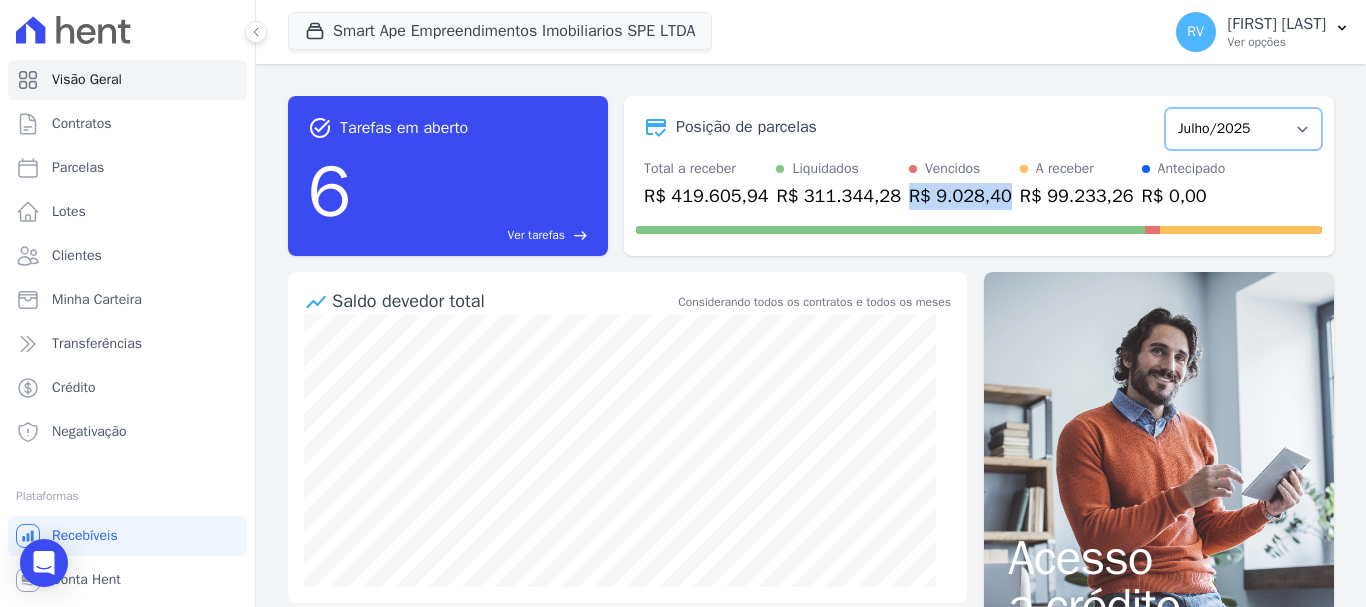 click on "Março/2024
Abril/2024
Maio/2024
Junho/2024
Julho/2024
Agosto/2024
Setembro/2024
Outubro/2024
Novembro/2024
Dezembro/2024
Janeiro/2025
Fevereiro/2025
Março/2025
Abril/2025
Maio/2025
Junho/2025
Julho/2025
Agosto/2025
Setembro/2025
Outubro/2025
Novembro/2025
Dezembro/2025
Janeiro/2026
Fevereiro/2026
Março/2026
Abril/2026
Maio/2026
Junho/2026
Julho/2026
Agosto/2026
Setembro/2026
Outubro/2026
Novembro/2026
Dezembro/2026
Janeiro/2027
Fevereiro/2027
Março/2027
Abril/2027
Maio/2027
Junho/2027
Julho/2027
Agosto/2027
Setembro/2027
Outubro/2027
Novembro/2027
Dezembro/2027
Janeiro/2028
Fevereiro/2028
Março/2028
Abril/2028
Maio/2028
Junho/2028
Julho/2028
Agosto/2028
Setembro/2028
Outubro/2028
Novembro/2028
Dezembro/2028
Janeiro/2029
Fevereiro/2029
Março/2029
Abril/2029
Maio/2029
Junho/2029
Julho/2029
Agosto/2029
Setembro/2029
Outubro/2029" at bounding box center [1243, 129] 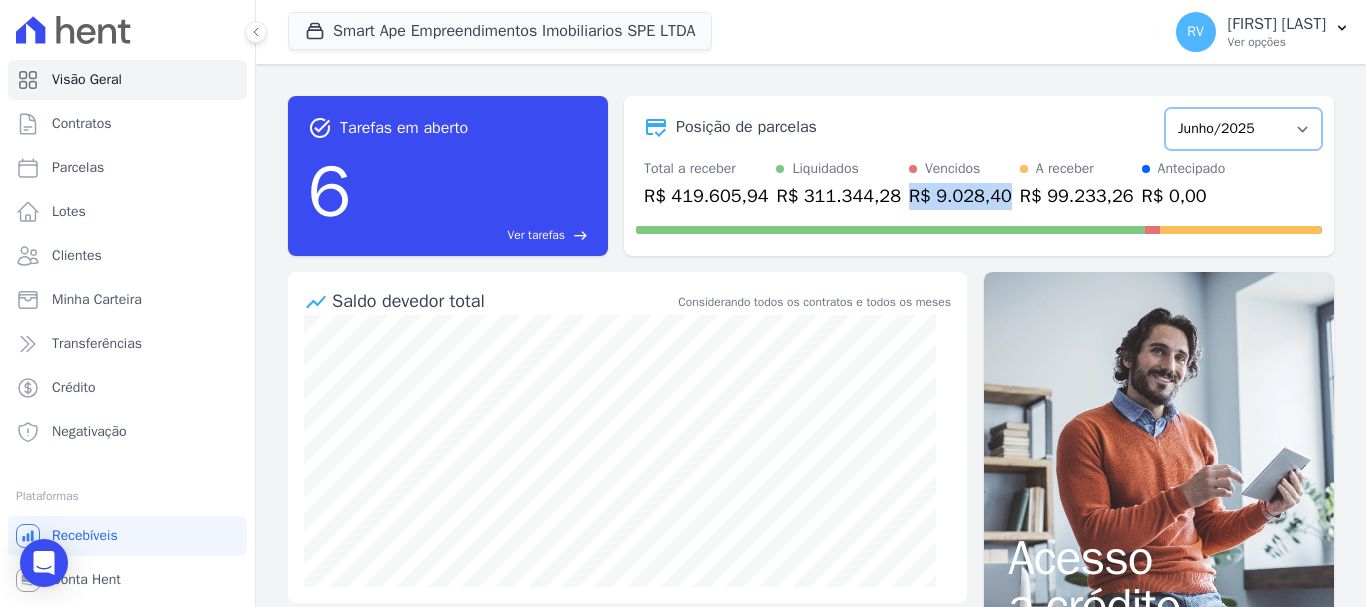 click on "Março/2024
Abril/2024
Maio/2024
Junho/2024
Julho/2024
Agosto/2024
Setembro/2024
Outubro/2024
Novembro/2024
Dezembro/2024
Janeiro/2025
Fevereiro/2025
Março/2025
Abril/2025
Maio/2025
Junho/2025
Julho/2025
Agosto/2025
Setembro/2025
Outubro/2025
Novembro/2025
Dezembro/2025
Janeiro/2026
Fevereiro/2026
Março/2026
Abril/2026
Maio/2026
Junho/2026
Julho/2026
Agosto/2026
Setembro/2026
Outubro/2026
Novembro/2026
Dezembro/2026
Janeiro/2027
Fevereiro/2027
Março/2027
Abril/2027
Maio/2027
Junho/2027
Julho/2027
Agosto/2027
Setembro/2027
Outubro/2027
Novembro/2027
Dezembro/2027
Janeiro/2028
Fevereiro/2028
Março/2028
Abril/2028
Maio/2028
Junho/2028
Julho/2028
Agosto/2028
Setembro/2028
Outubro/2028
Novembro/2028
Dezembro/2028
Janeiro/2029
Fevereiro/2029
Março/2029
Abril/2029
Maio/2029
Junho/2029
Julho/2029
Agosto/2029
Setembro/2029
Outubro/2029" at bounding box center (1243, 129) 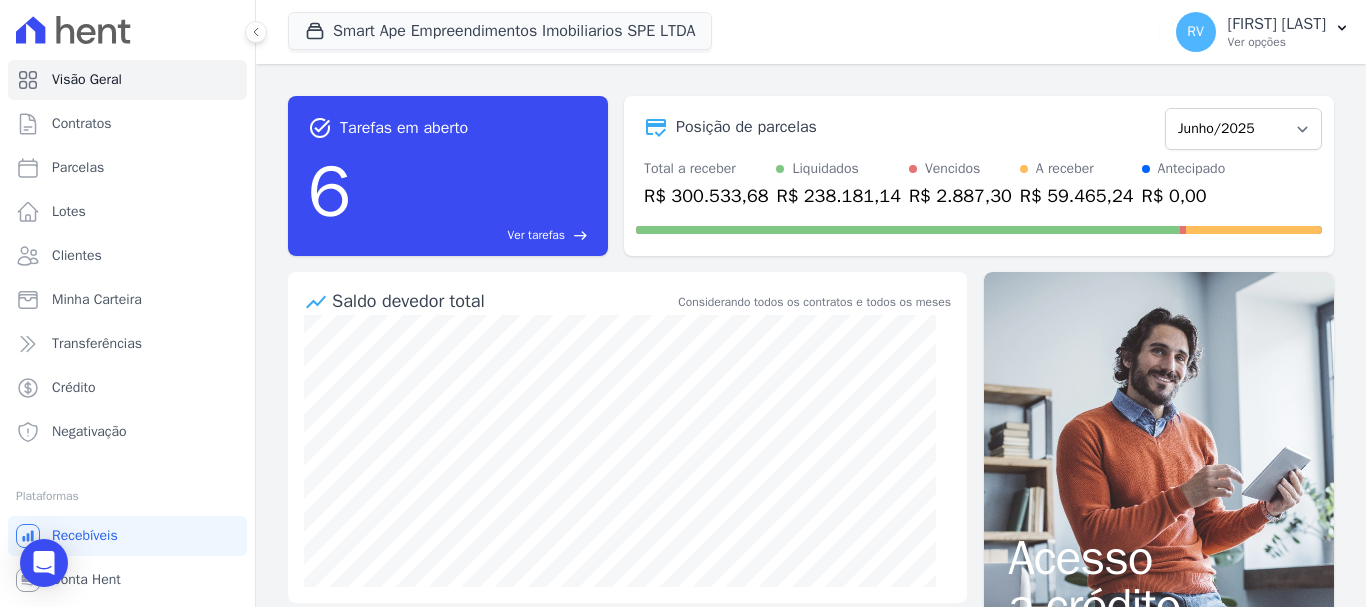 scroll, scrollTop: 0, scrollLeft: 0, axis: both 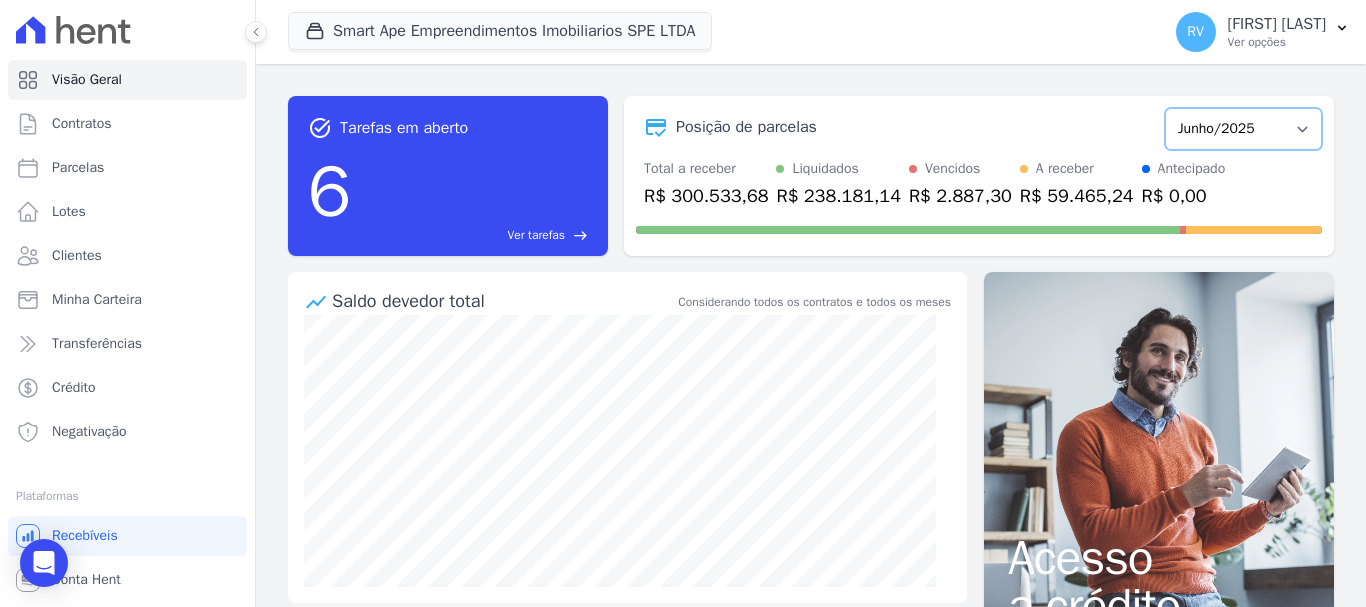 click on "Março/2024
Abril/2024
Maio/2024
Junho/2024
Julho/2024
Agosto/2024
Setembro/2024
Outubro/2024
Novembro/2024
Dezembro/2024
Janeiro/2025
Fevereiro/2025
Março/2025
Abril/2025
Maio/2025
Junho/2025
Julho/2025
Agosto/2025
Setembro/2025
Outubro/2025
Novembro/2025
Dezembro/2025
Janeiro/2026
Fevereiro/2026
Março/2026
Abril/2026
Maio/2026
Junho/2026
Julho/2026
Agosto/2026
Setembro/2026
Outubro/2026
Novembro/2026
Dezembro/2026
Janeiro/2027
Fevereiro/2027
Março/2027
Abril/2027
Maio/2027
Junho/2027
Julho/2027
Agosto/2027
Setembro/2027
Outubro/2027
Novembro/2027
Dezembro/2027
Janeiro/2028
Fevereiro/2028
Março/2028
Abril/2028
Maio/2028
Junho/2028
Julho/2028
Agosto/2028
Setembro/2028
Outubro/2028
Novembro/2028
Dezembro/2028
Janeiro/2029
Fevereiro/2029
Março/2029
Abril/2029
Maio/2029
Junho/2029
Julho/2029
Agosto/2029
Setembro/2029
Outubro/2029" at bounding box center (1243, 129) 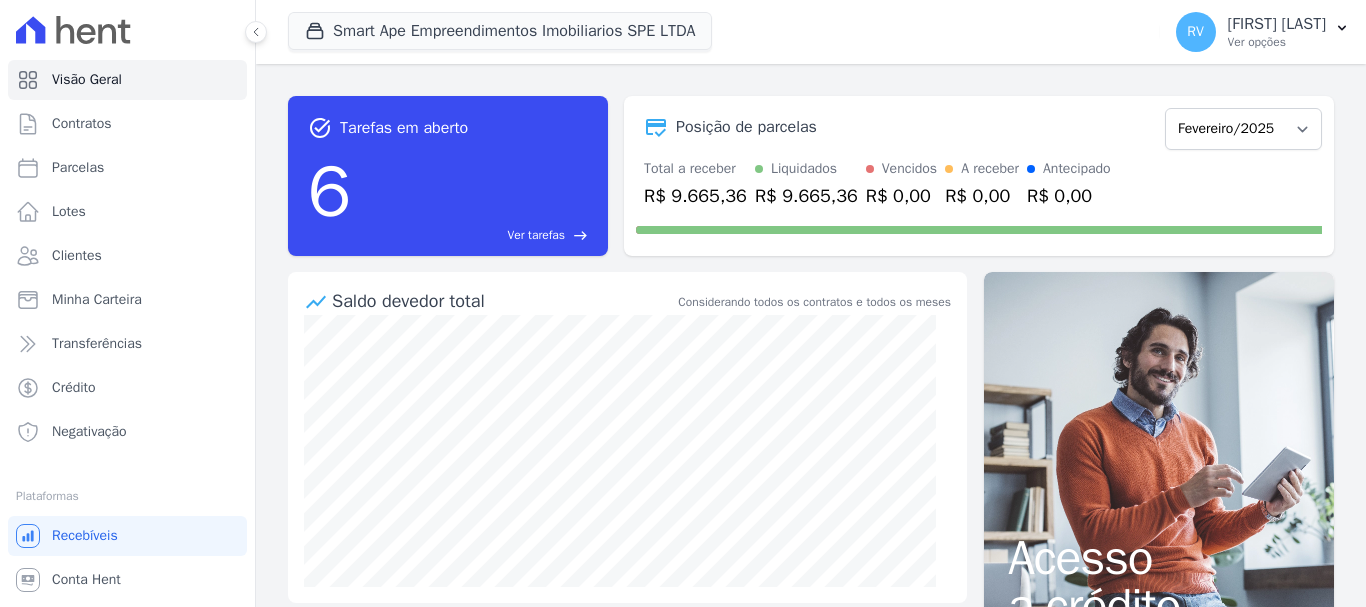 scroll, scrollTop: 0, scrollLeft: 0, axis: both 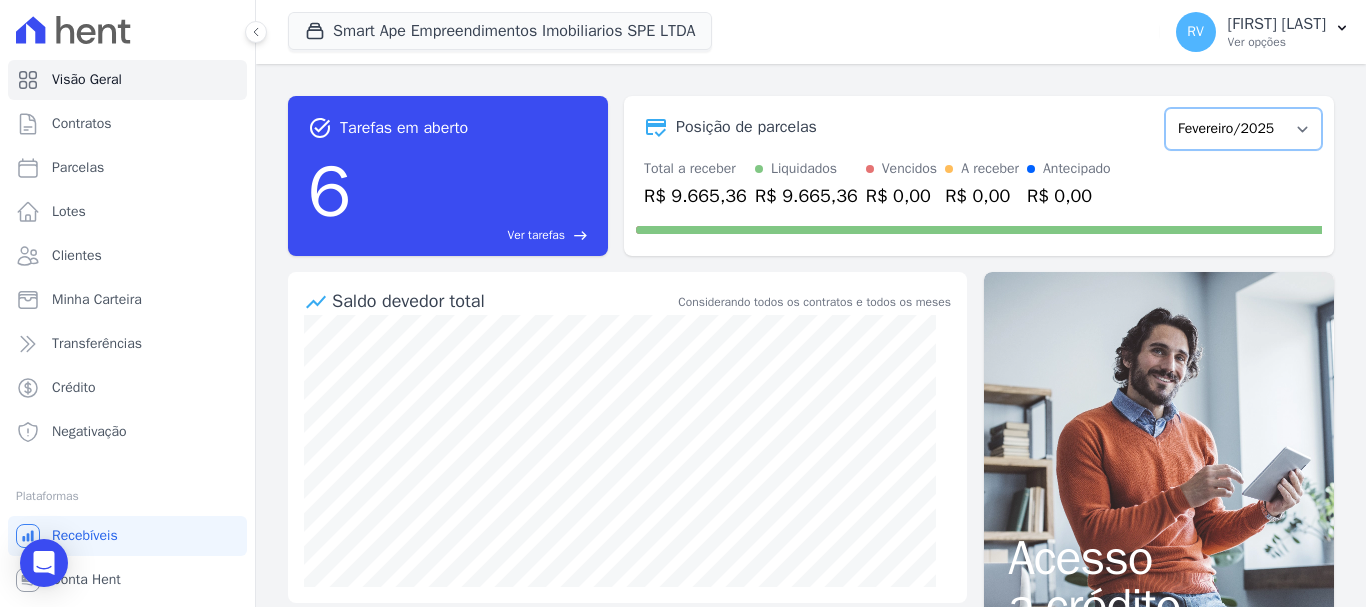 click on "Março/2024
Abril/2024
Maio/2024
Junho/2024
Julho/2024
Agosto/2024
Setembro/2024
Outubro/2024
Novembro/2024
Dezembro/2024
Janeiro/2025
Fevereiro/2025
Março/2025
Abril/2025
Maio/2025
Junho/2025
Julho/2025
Agosto/2025
Setembro/2025
Outubro/2025
Novembro/2025
Dezembro/2025
Janeiro/2026
Fevereiro/2026
Março/2026
Abril/2026
Maio/2026
Junho/2026
Julho/2026
Agosto/2026
Setembro/2026
Outubro/2026
Novembro/2026
Dezembro/2026
Janeiro/2027
Fevereiro/2027
Março/2027
Abril/2027
Maio/2027
Junho/2027
Julho/2027
Agosto/2027
Setembro/2027
Outubro/2027
Novembro/2027
Dezembro/2027
Janeiro/2028
Fevereiro/2028
Março/2028
Abril/2028
Maio/2028
Junho/2028
Julho/2028
Agosto/2028
Setembro/2028
Outubro/2028
Novembro/2028
Dezembro/2028
Janeiro/2029
Fevereiro/2029
Março/2029
Abril/2029
Maio/2029
Junho/2029
Julho/2029
Agosto/2029
Setembro/2029
Outubro/2029" at bounding box center [1243, 129] 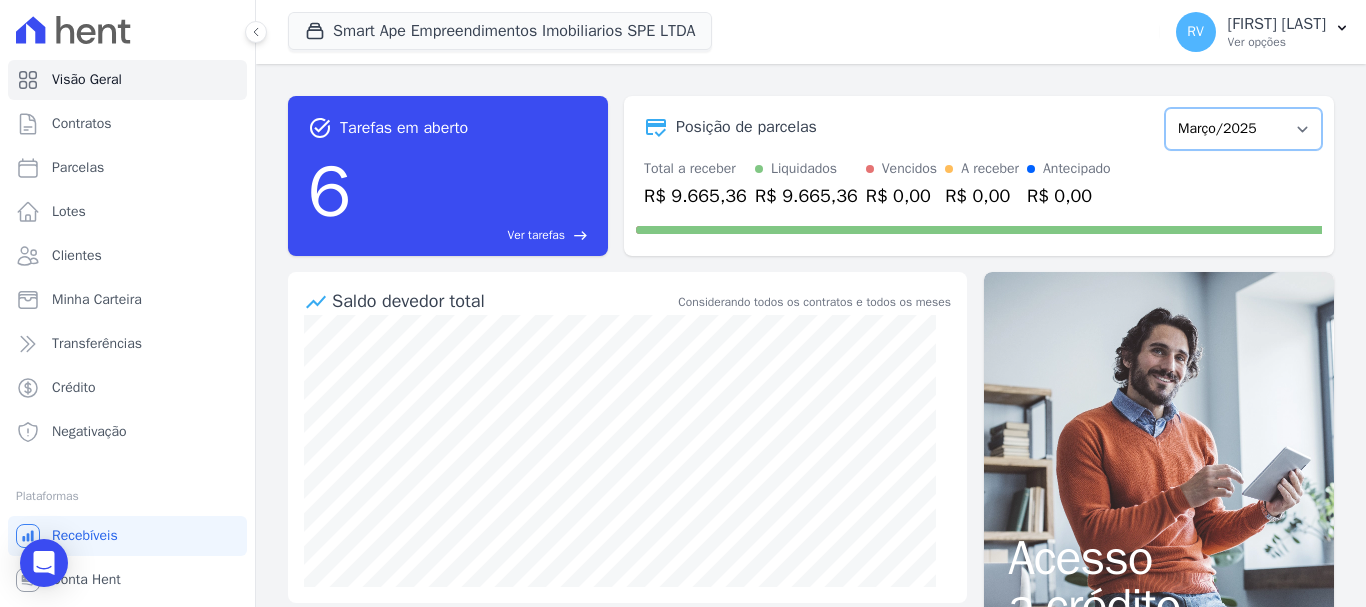 click on "Março/2024
Abril/2024
Maio/2024
Junho/2024
Julho/2024
Agosto/2024
Setembro/2024
Outubro/2024
Novembro/2024
Dezembro/2024
Janeiro/2025
Fevereiro/2025
Março/2025
Abril/2025
Maio/2025
Junho/2025
Julho/2025
Agosto/2025
Setembro/2025
Outubro/2025
Novembro/2025
Dezembro/2025
Janeiro/2026
Fevereiro/2026
Março/2026
Abril/2026
Maio/2026
Junho/2026
Julho/2026
Agosto/2026
Setembro/2026
Outubro/2026
Novembro/2026
Dezembro/2026
Janeiro/2027
Fevereiro/2027
Março/2027
Abril/2027
Maio/2027
Junho/2027
Julho/2027
Agosto/2027
Setembro/2027
Outubro/2027
Novembro/2027
Dezembro/2027
Janeiro/2028
Fevereiro/2028
Março/2028
Abril/2028
Maio/2028
Junho/2028
Julho/2028
Agosto/2028
Setembro/2028
Outubro/2028
Novembro/2028
Dezembro/2028
Janeiro/2029
Fevereiro/2029
Março/2029
Abril/2029
Maio/2029
Junho/2029
Julho/2029
Agosto/2029
Setembro/2029
Outubro/2029" at bounding box center [1243, 129] 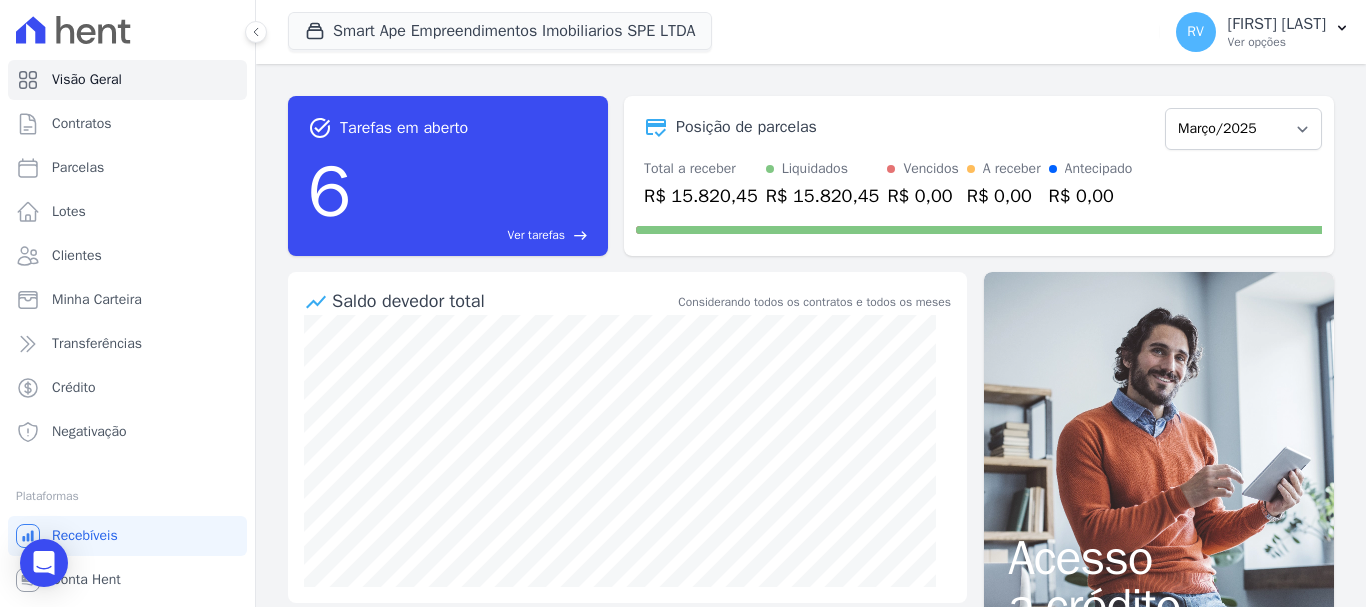 scroll, scrollTop: 0, scrollLeft: 0, axis: both 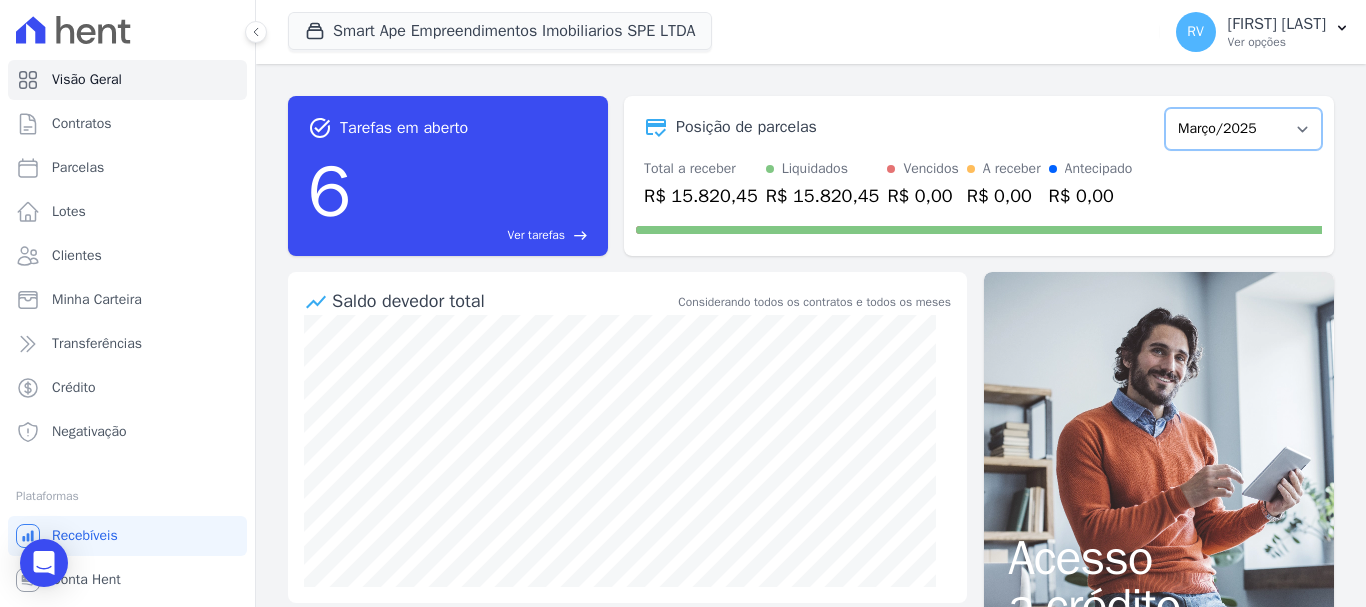 click on "Março/2024
Abril/2024
Maio/2024
Junho/2024
Julho/2024
Agosto/2024
Setembro/2024
Outubro/2024
Novembro/2024
Dezembro/2024
Janeiro/2025
Fevereiro/2025
Março/2025
Abril/2025
Maio/2025
Junho/2025
Julho/2025
Agosto/2025
Setembro/2025
Outubro/2025
Novembro/2025
Dezembro/2025
Janeiro/2026
Fevereiro/2026
Março/2026
Abril/2026
Maio/2026
Junho/2026
Julho/2026
Agosto/2026
Setembro/2026
Outubro/2026
Novembro/2026
Dezembro/2026
Janeiro/2027
Fevereiro/2027
Março/2027
Abril/2027
Maio/2027
Junho/2027
Julho/2027
Agosto/2027
Setembro/2027
Outubro/2027
Novembro/2027
Dezembro/2027
Janeiro/2028
Fevereiro/2028
Março/2028
Abril/2028
Maio/2028
Junho/2028
Julho/2028
Agosto/2028
Setembro/2028
Outubro/2028
Novembro/2028
Dezembro/2028
Janeiro/2029
Fevereiro/2029
Março/2029
Abril/2029
Maio/2029
Junho/2029
Julho/2029
Agosto/2029
Setembro/2029
Outubro/2029" at bounding box center [1243, 129] 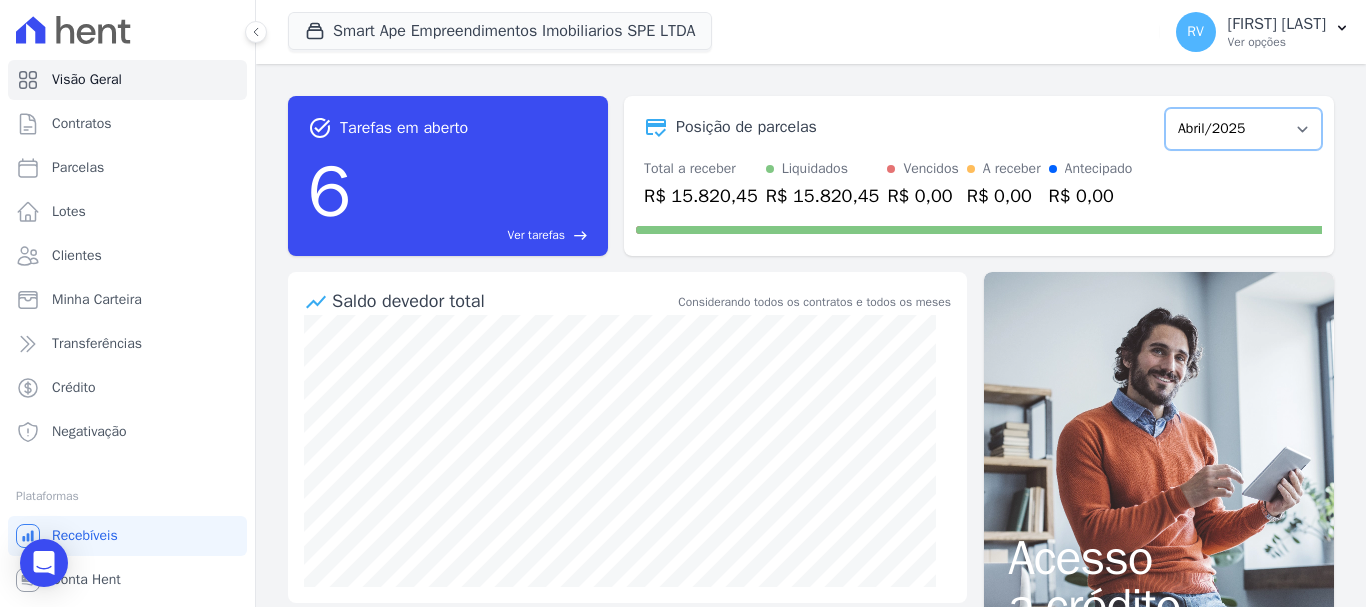 click on "Março/2024
Abril/2024
Maio/2024
Junho/2024
Julho/2024
Agosto/2024
Setembro/2024
Outubro/2024
Novembro/2024
Dezembro/2024
Janeiro/2025
Fevereiro/2025
Março/2025
Abril/2025
Maio/2025
Junho/2025
Julho/2025
Agosto/2025
Setembro/2025
Outubro/2025
Novembro/2025
Dezembro/2025
Janeiro/2026
Fevereiro/2026
Março/2026
Abril/2026
Maio/2026
Junho/2026
Julho/2026
Agosto/2026
Setembro/2026
Outubro/2026
Novembro/2026
Dezembro/2026
Janeiro/2027
Fevereiro/2027
Março/2027
Abril/2027
Maio/2027
Junho/2027
Julho/2027
Agosto/2027
Setembro/2027
Outubro/2027
Novembro/2027
Dezembro/2027
Janeiro/2028
Fevereiro/2028
Março/2028
Abril/2028
Maio/2028
Junho/2028
Julho/2028
Agosto/2028
Setembro/2028
Outubro/2028
Novembro/2028
Dezembro/2028
Janeiro/2029
Fevereiro/2029
Março/2029
Abril/2029
Maio/2029
Junho/2029
Julho/2029
Agosto/2029
Setembro/2029
Outubro/2029" at bounding box center [1243, 129] 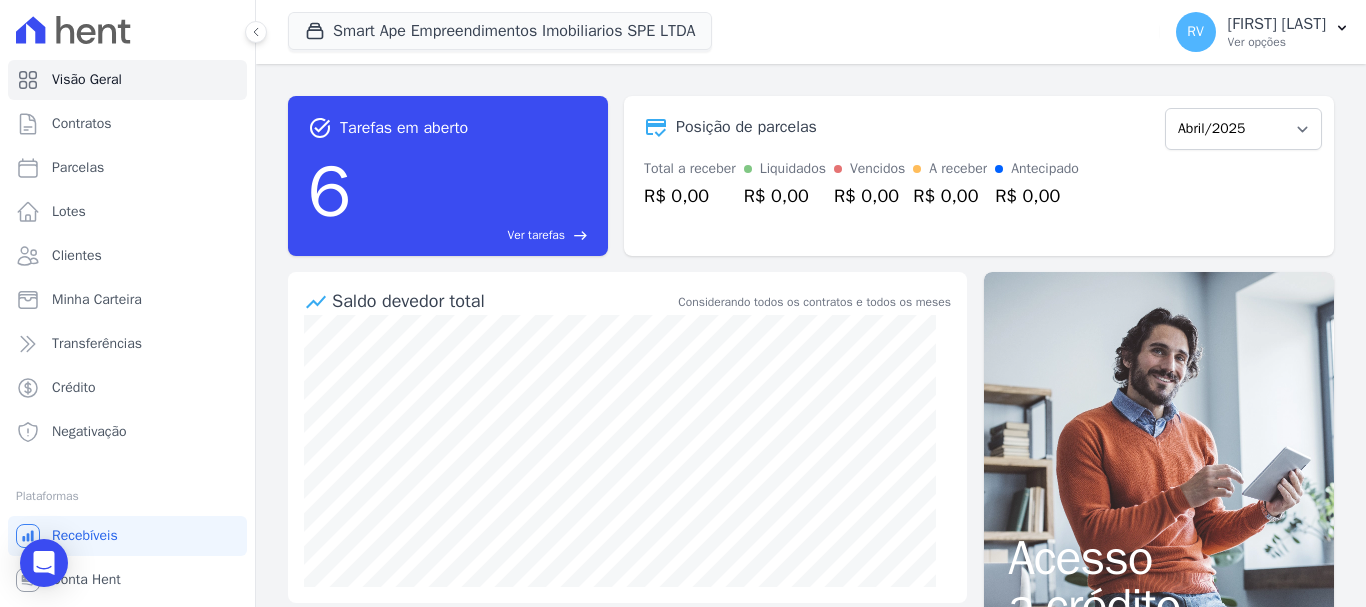 scroll, scrollTop: 0, scrollLeft: 0, axis: both 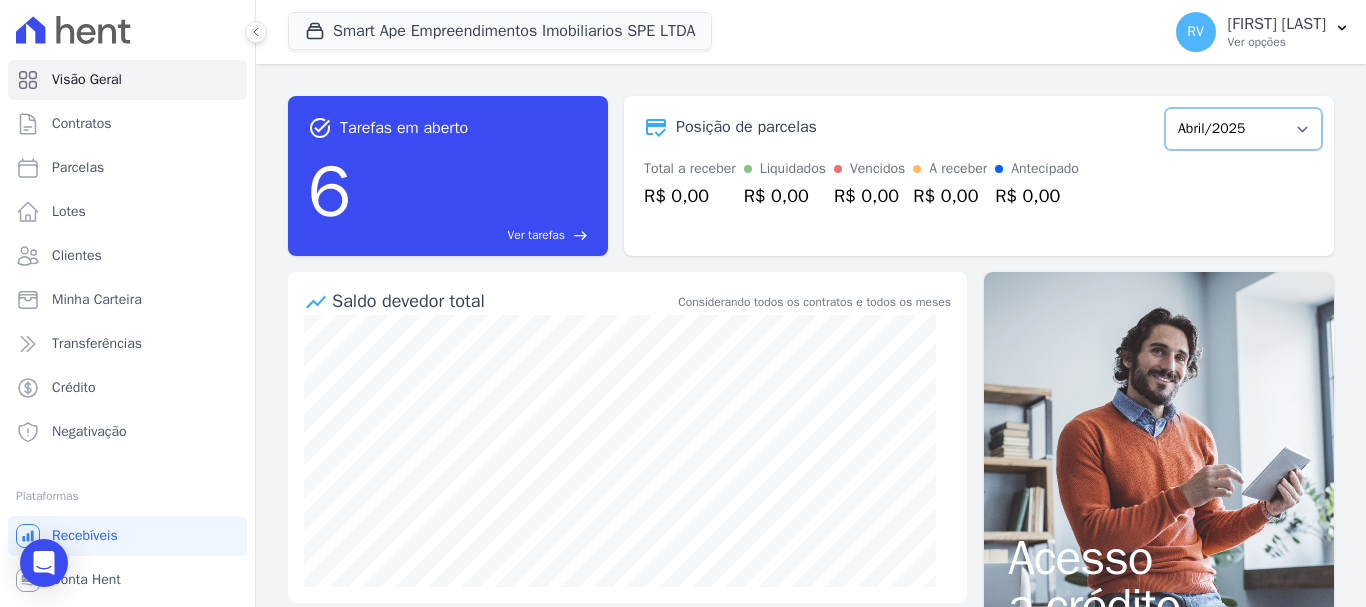 click on "Março/2024
Abril/2024
Maio/2024
Junho/2024
Julho/2024
Agosto/2024
Setembro/2024
Outubro/2024
Novembro/2024
Dezembro/2024
Janeiro/2025
Fevereiro/2025
Março/2025
Abril/2025
Maio/2025
Junho/2025
Julho/2025
Agosto/2025
Setembro/2025
Outubro/2025
Novembro/2025
Dezembro/2025
Janeiro/2026
Fevereiro/2026
Março/2026
Abril/2026
Maio/2026
Junho/2026
Julho/2026
Agosto/2026
Setembro/2026
Outubro/2026
Novembro/2026
Dezembro/2026
Janeiro/2027
Fevereiro/2027
Março/2027
Abril/2027
Maio/2027
Junho/2027
Julho/2027
Agosto/2027
Setembro/2027
Outubro/2027
Novembro/2027
Dezembro/2027
Janeiro/2028
Fevereiro/2028
Março/2028
Abril/2028
Maio/2028
Junho/2028
Julho/2028
Agosto/2028
Setembro/2028
Outubro/2028
Novembro/2028
Dezembro/2028
Janeiro/2029
Fevereiro/2029
Março/2029
Abril/2029
Maio/2029
Junho/2029
Julho/2029
Agosto/2029
Setembro/2029
Outubro/2029" at bounding box center (1243, 129) 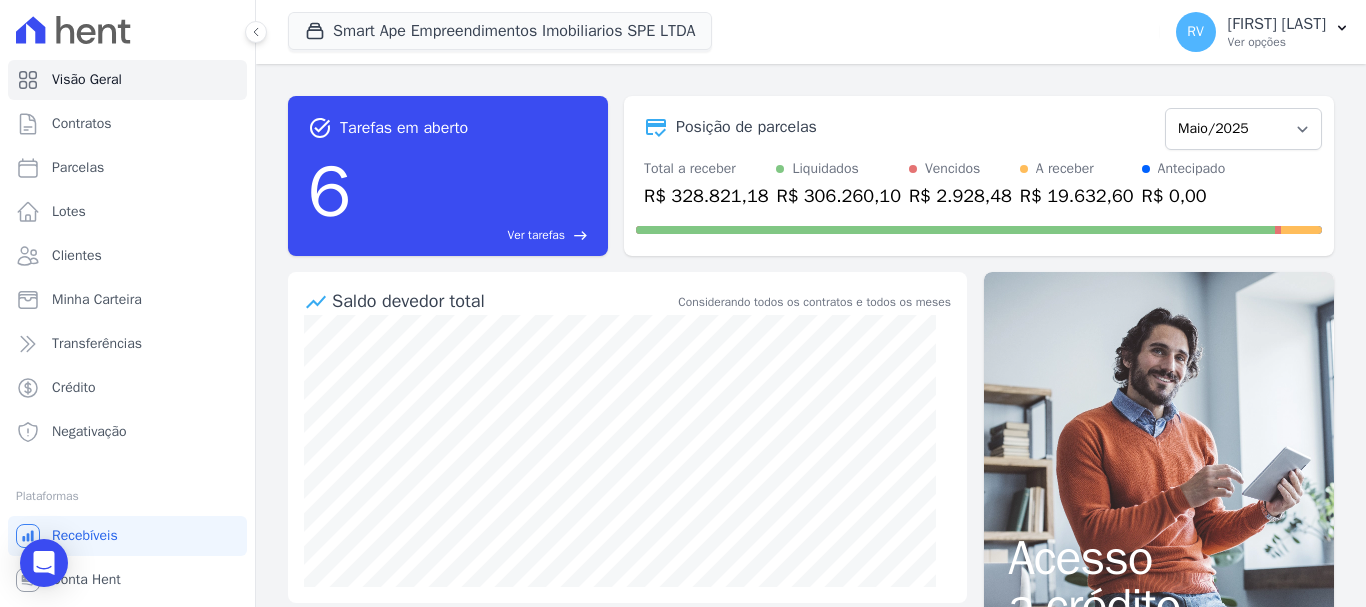 scroll, scrollTop: 0, scrollLeft: 0, axis: both 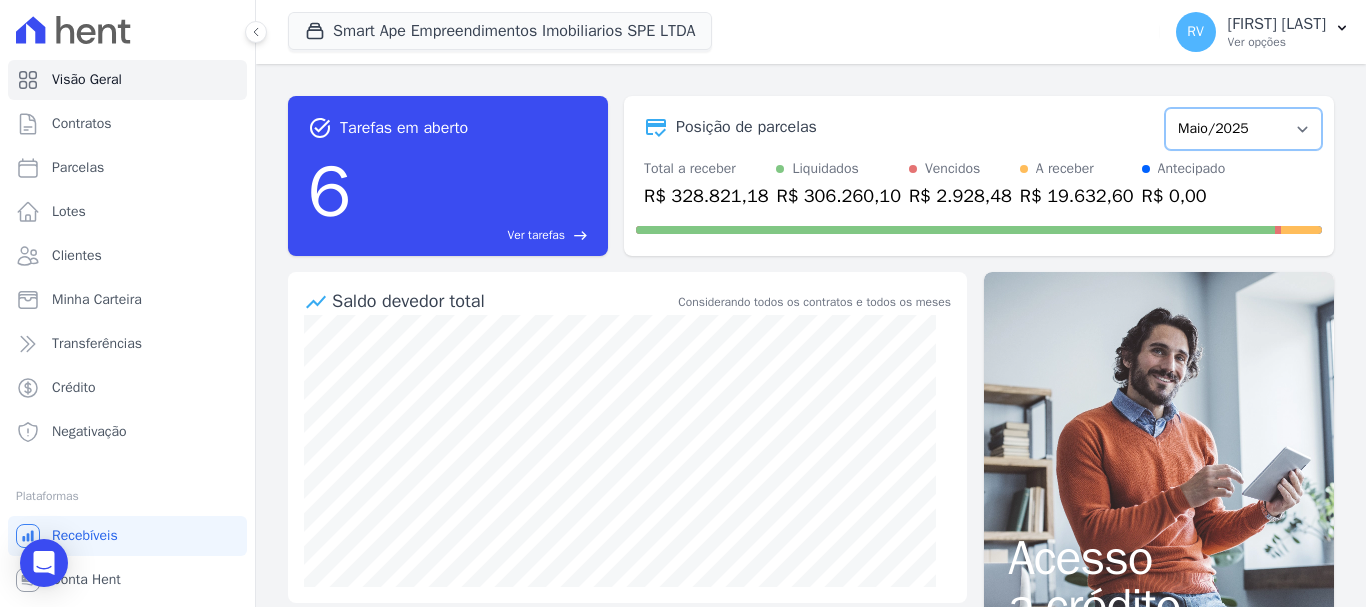 click on "Março/2024
Abril/2024
Maio/2024
Junho/2024
Julho/2024
Agosto/2024
Setembro/2024
Outubro/2024
Novembro/2024
Dezembro/2024
Janeiro/2025
Fevereiro/2025
Março/2025
Abril/2025
Maio/2025
Junho/2025
Julho/2025
Agosto/2025
Setembro/2025
Outubro/2025
Novembro/2025
Dezembro/2025
Janeiro/2026
Fevereiro/2026
Março/2026
Abril/2026
Maio/2026
Junho/2026
Julho/2026
Agosto/2026
Setembro/2026
Outubro/2026
Novembro/2026
Dezembro/2026
Janeiro/2027
Fevereiro/2027
Março/2027
Abril/2027
Maio/2027
Junho/2027
Julho/2027
Agosto/2027
Setembro/2027
Outubro/2027
Novembro/2027
Dezembro/2027
Janeiro/2028
Fevereiro/2028
Março/2028
Abril/2028
Maio/2028
Junho/2028
Julho/2028
Agosto/2028
Setembro/2028
Outubro/2028
Novembro/2028
Dezembro/2028
Janeiro/2029
Fevereiro/2029
Março/2029
Abril/2029
Maio/2029
Junho/2029
Julho/2029
Agosto/2029
Setembro/2029
Outubro/2029" at bounding box center (1243, 129) 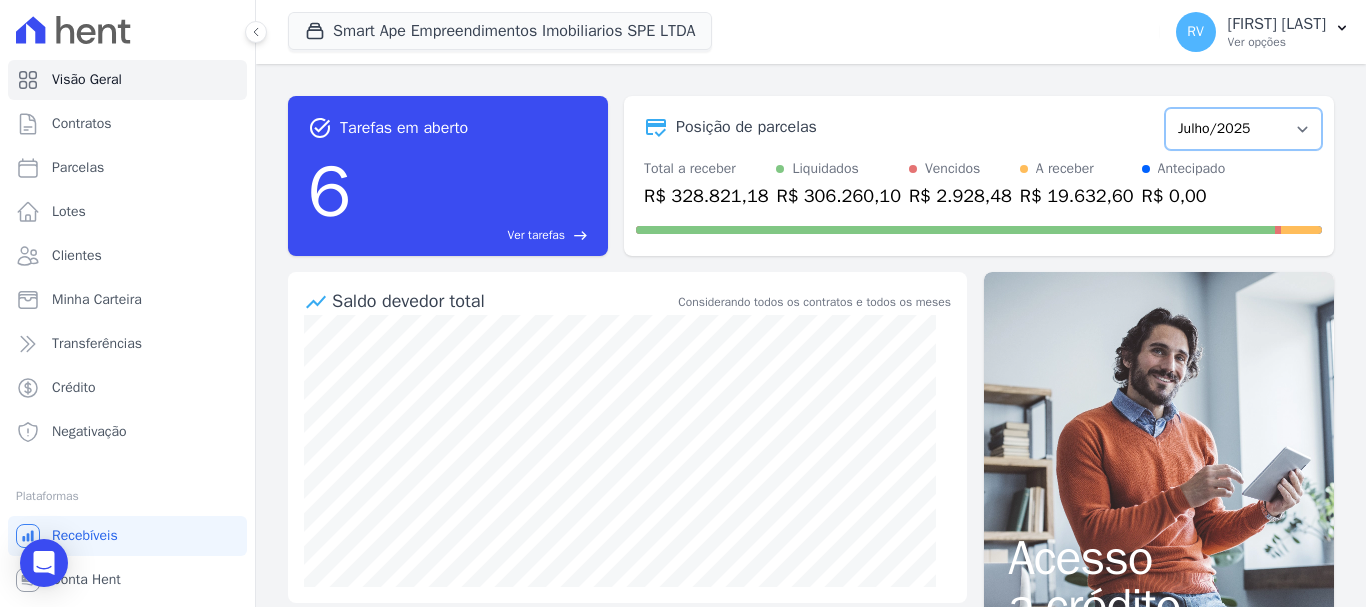 click on "Março/2024
Abril/2024
Maio/2024
Junho/2024
Julho/2024
Agosto/2024
Setembro/2024
Outubro/2024
Novembro/2024
Dezembro/2024
Janeiro/2025
Fevereiro/2025
Março/2025
Abril/2025
Maio/2025
Junho/2025
Julho/2025
Agosto/2025
Setembro/2025
Outubro/2025
Novembro/2025
Dezembro/2025
Janeiro/2026
Fevereiro/2026
Março/2026
Abril/2026
Maio/2026
Junho/2026
Julho/2026
Agosto/2026
Setembro/2026
Outubro/2026
Novembro/2026
Dezembro/2026
Janeiro/2027
Fevereiro/2027
Março/2027
Abril/2027
Maio/2027
Junho/2027
Julho/2027
Agosto/2027
Setembro/2027
Outubro/2027
Novembro/2027
Dezembro/2027
Janeiro/2028
Fevereiro/2028
Março/2028
Abril/2028
Maio/2028
Junho/2028
Julho/2028
Agosto/2028
Setembro/2028
Outubro/2028
Novembro/2028
Dezembro/2028
Janeiro/2029
Fevereiro/2029
Março/2029
Abril/2029
Maio/2029
Junho/2029
Julho/2029
Agosto/2029
Setembro/2029
Outubro/2029" at bounding box center (1243, 129) 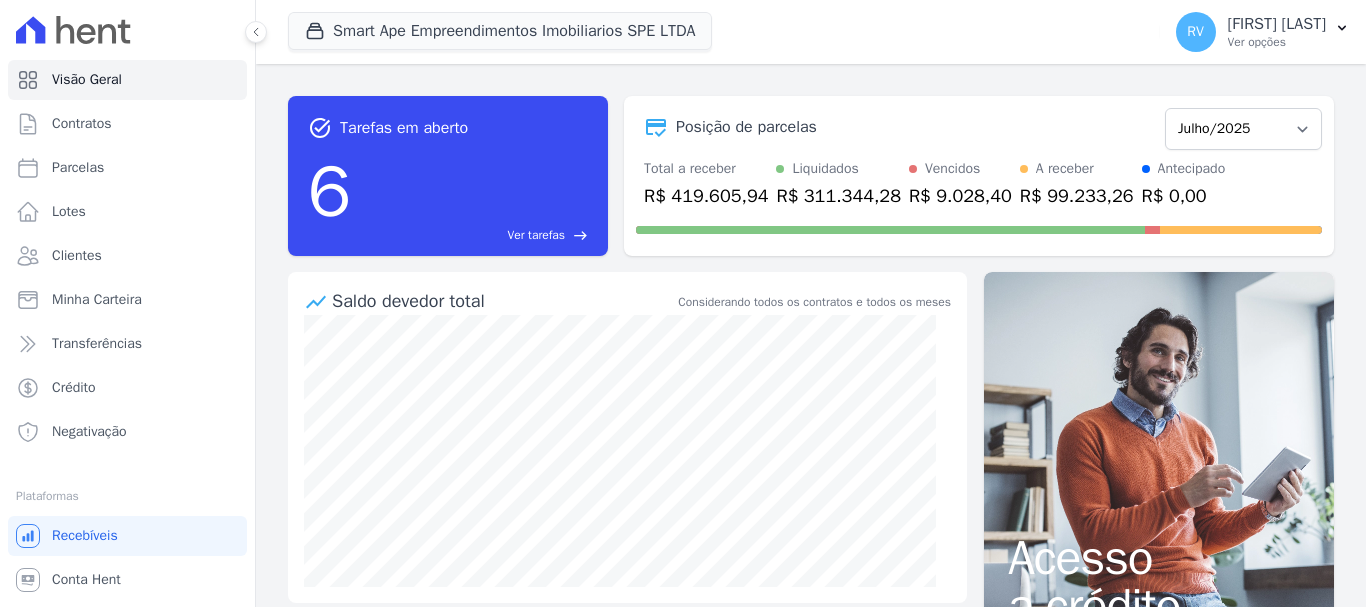 scroll, scrollTop: 0, scrollLeft: 0, axis: both 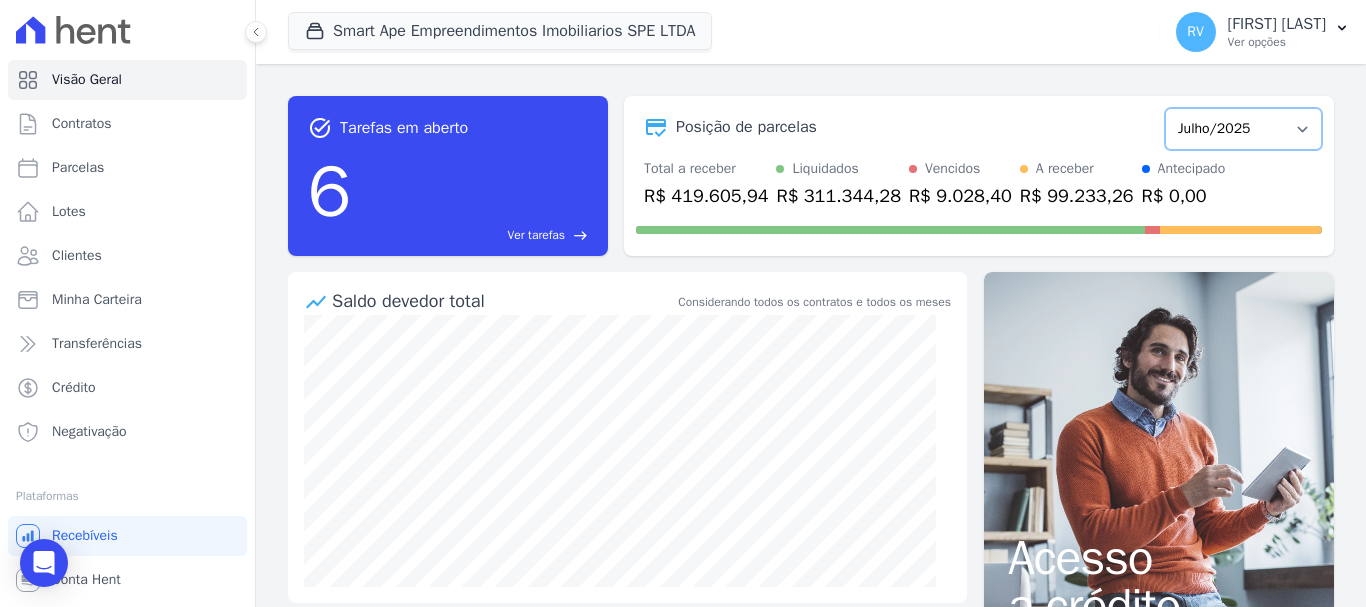 click on "Março/2024
Abril/2024
Maio/2024
Junho/2024
Julho/2024
Agosto/2024
Setembro/2024
Outubro/2024
Novembro/2024
Dezembro/2024
Janeiro/2025
Fevereiro/2025
Março/2025
Abril/2025
Maio/2025
Junho/2025
Julho/2025
Agosto/2025
Setembro/2025
Outubro/2025
Novembro/2025
Dezembro/2025
Janeiro/2026
Fevereiro/2026
Março/2026
Abril/2026
Maio/2026
Junho/2026
Julho/2026
Agosto/2026
Setembro/2026
Outubro/2026
Novembro/2026
Dezembro/2026
Janeiro/2027
Fevereiro/2027
Março/2027
Abril/2027
Maio/2027
Junho/2027
Julho/2027
Agosto/2027
Setembro/2027
Outubro/2027
Novembro/2027
Dezembro/2027
Janeiro/2028
Fevereiro/2028
Março/2028
Abril/2028
Maio/2028
Junho/2028
Julho/2028
Agosto/2028
Setembro/2028
Outubro/2028
Novembro/2028
Dezembro/2028
Janeiro/2029
Fevereiro/2029
Março/2029
Abril/2029
Maio/2029
Junho/2029
Julho/2029
Agosto/2029
Setembro/2029
Outubro/2029" at bounding box center (1243, 129) 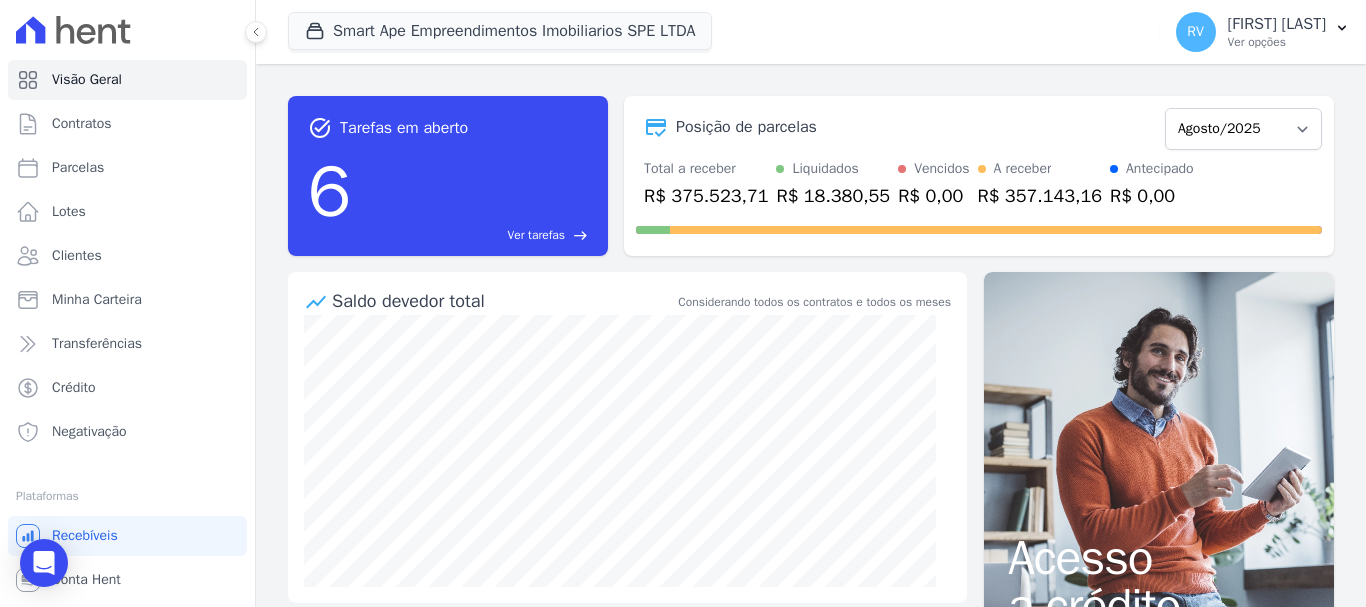 scroll, scrollTop: 0, scrollLeft: 0, axis: both 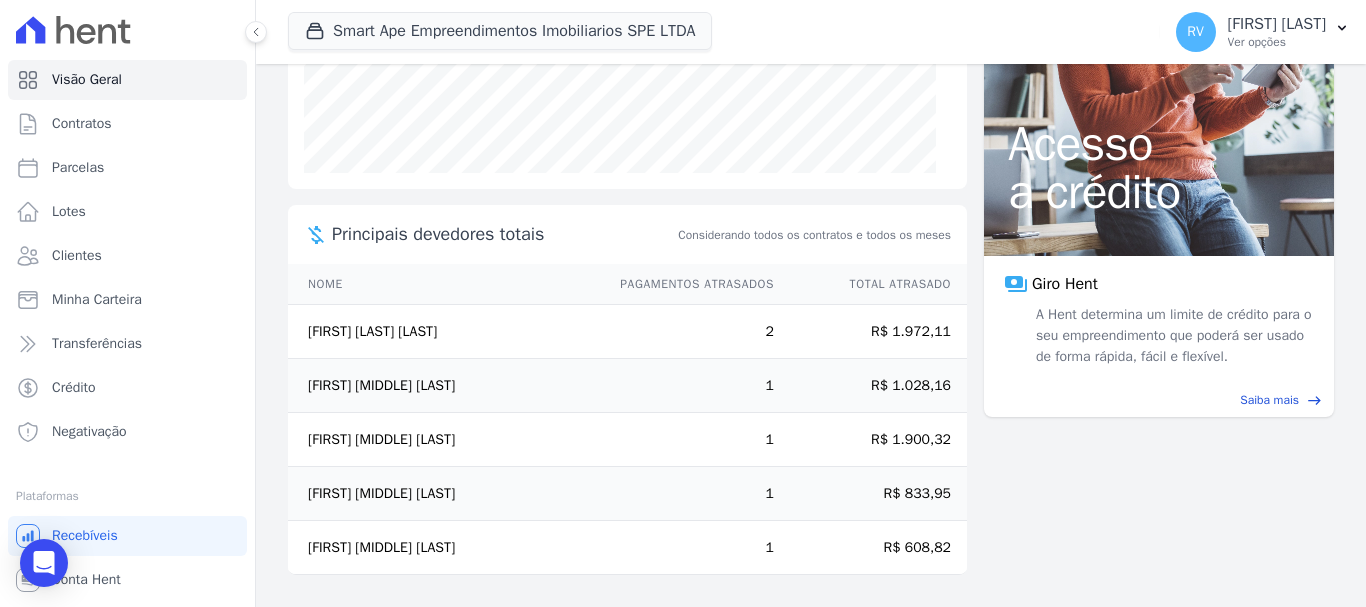 drag, startPoint x: 746, startPoint y: 333, endPoint x: 764, endPoint y: 336, distance: 18.248287 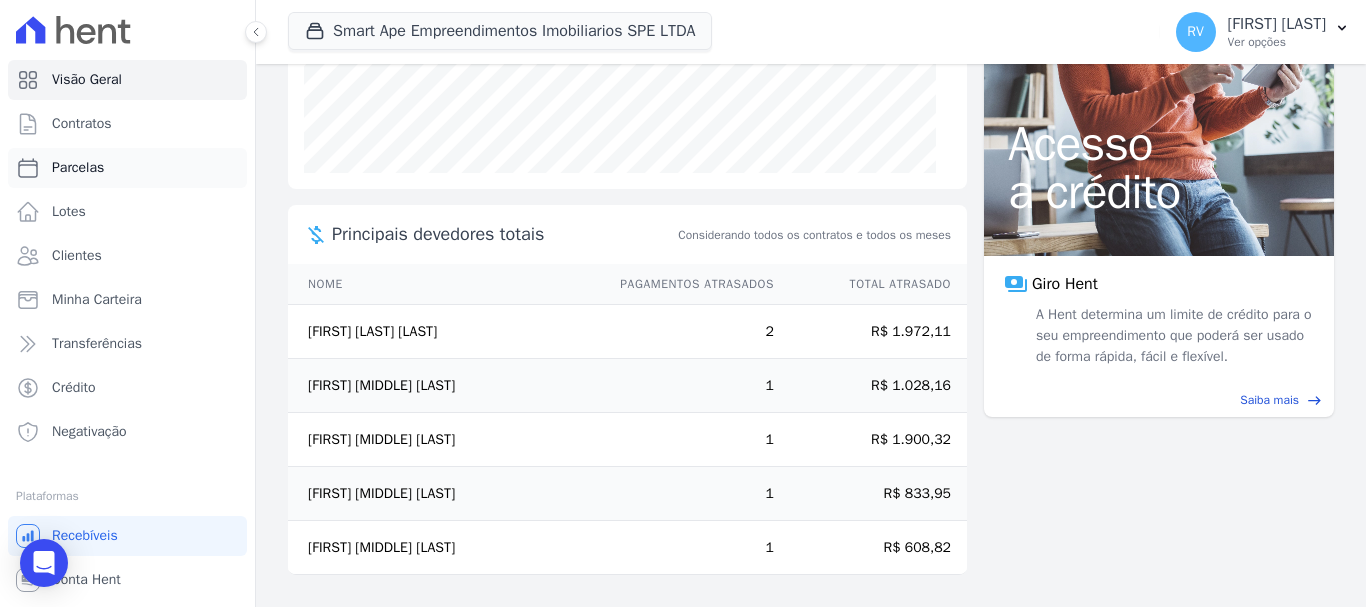 click on "Parcelas" at bounding box center [127, 168] 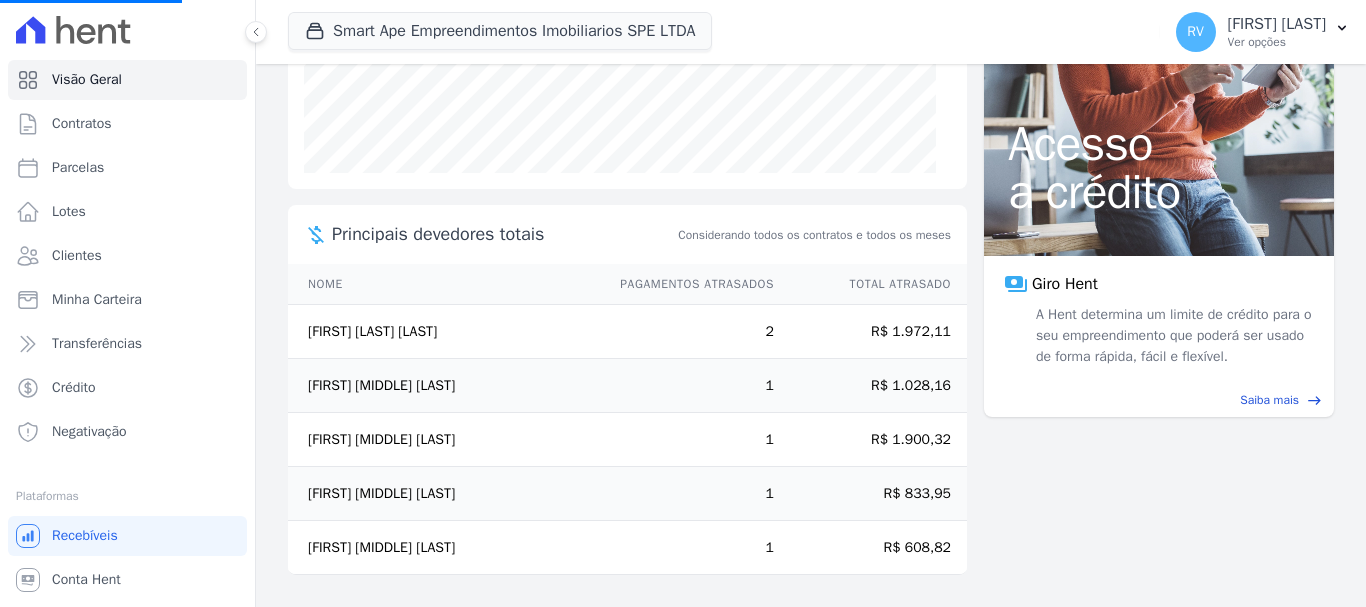 select 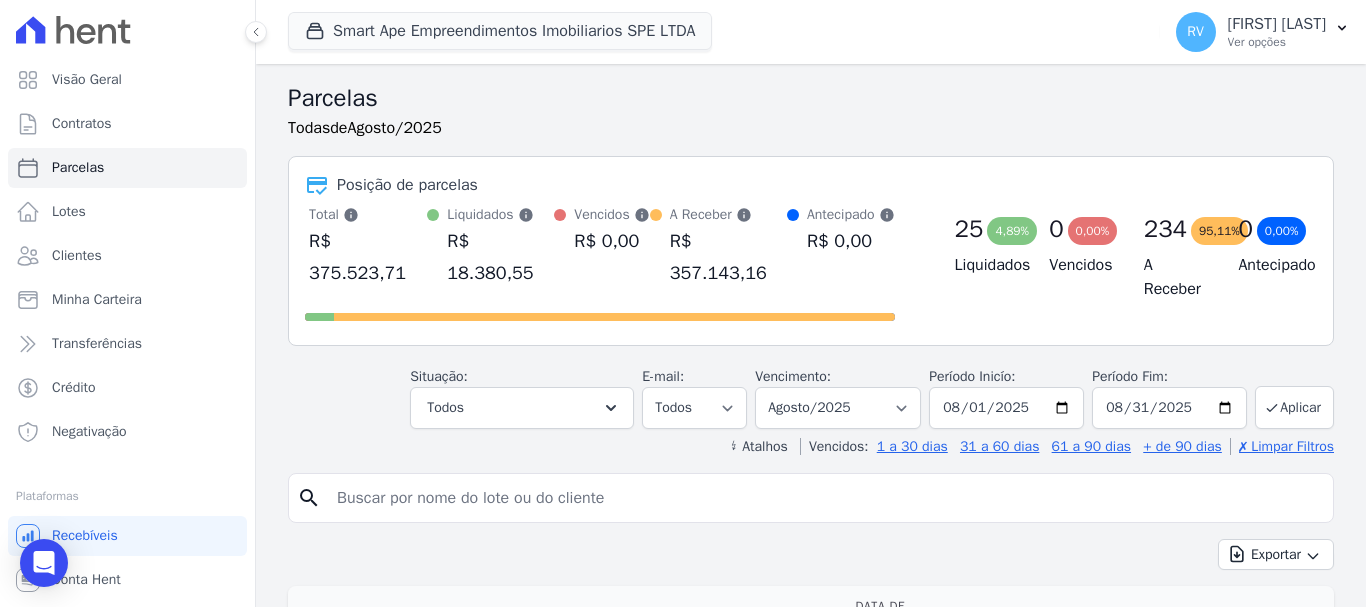 click at bounding box center (825, 498) 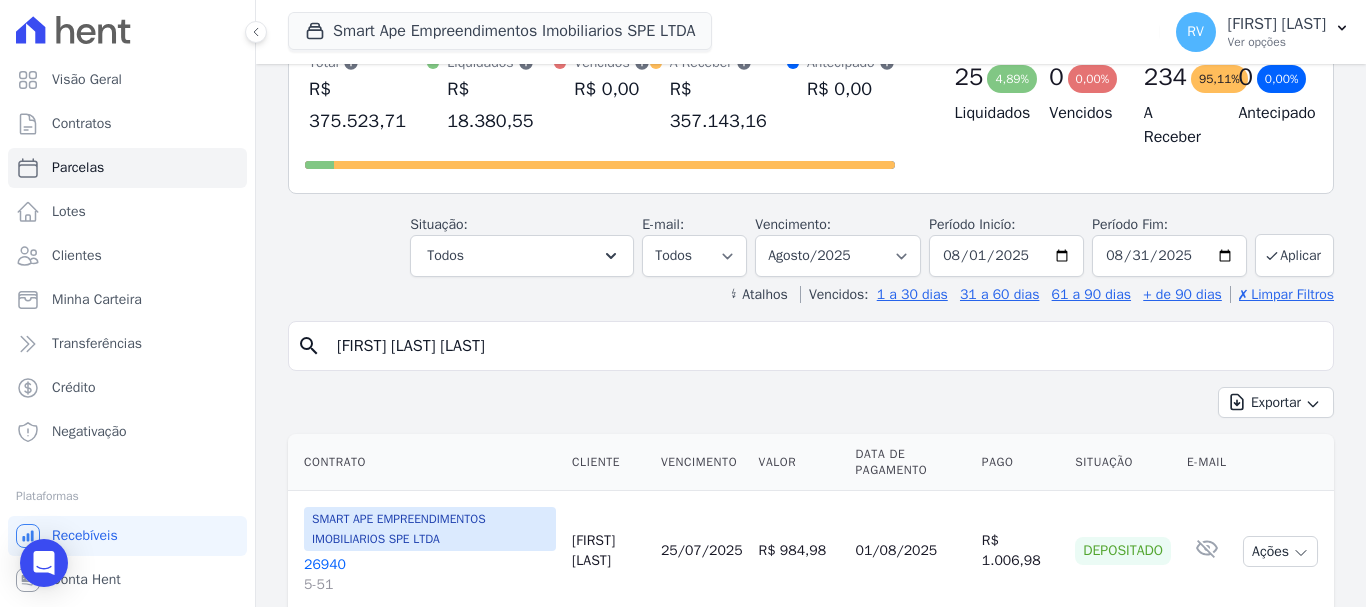 scroll, scrollTop: 200, scrollLeft: 0, axis: vertical 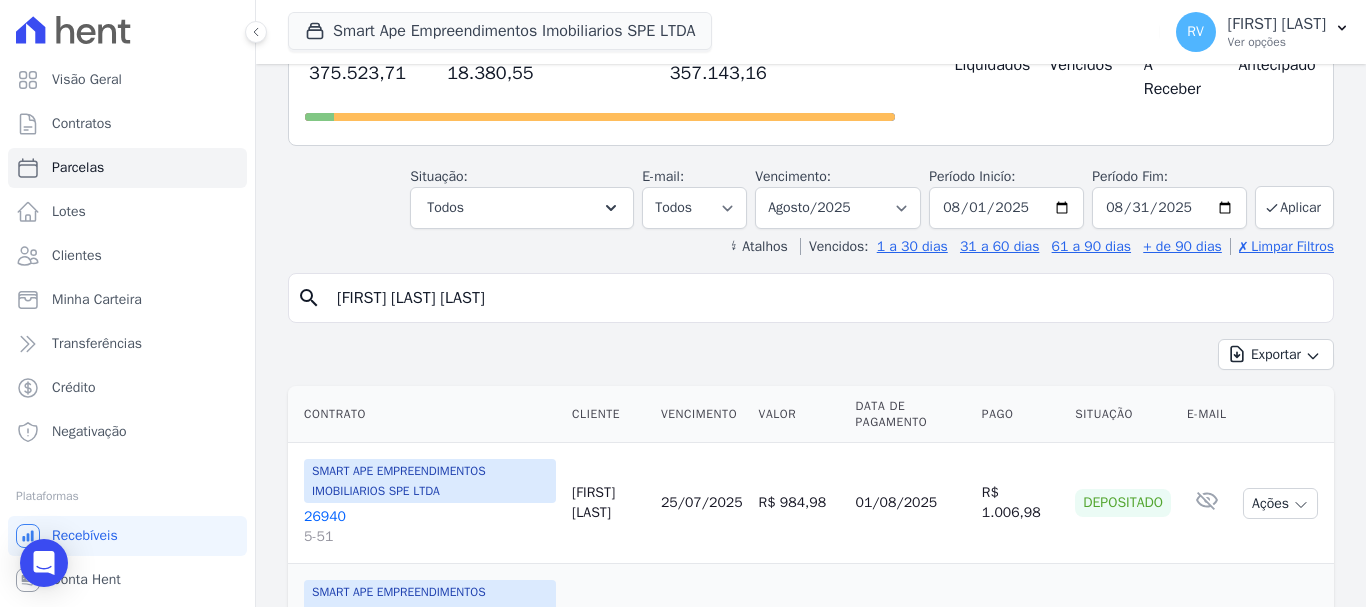 type on "[FIRST] [LAST] [LAST]" 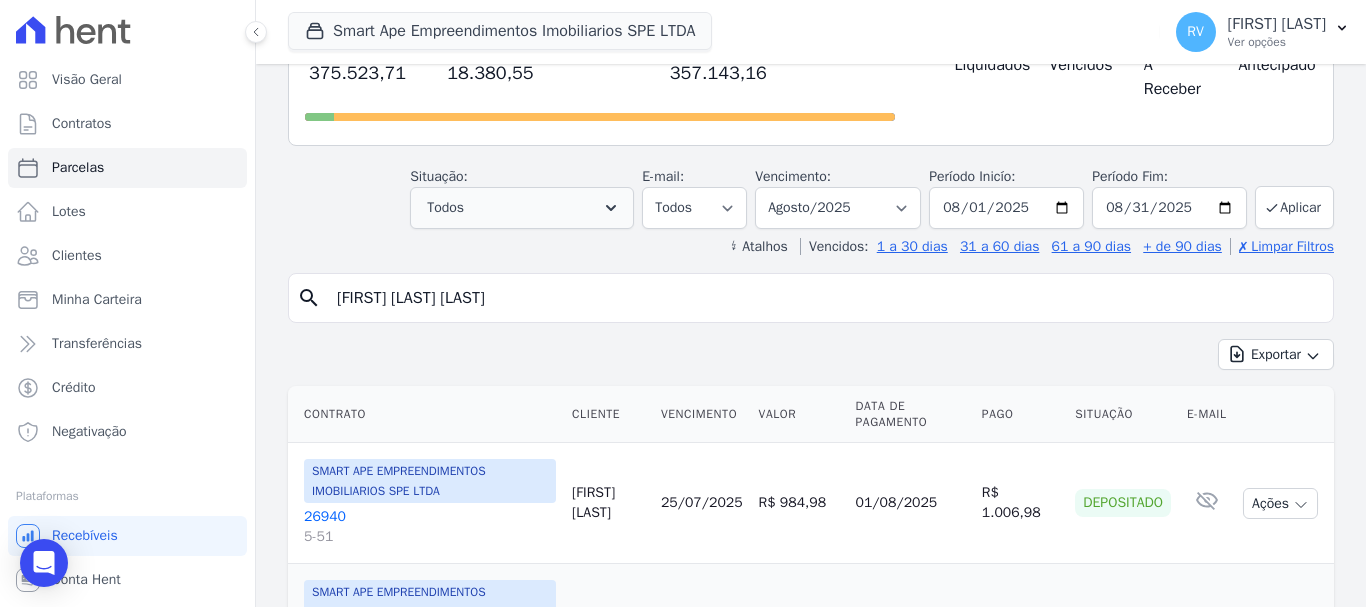 select 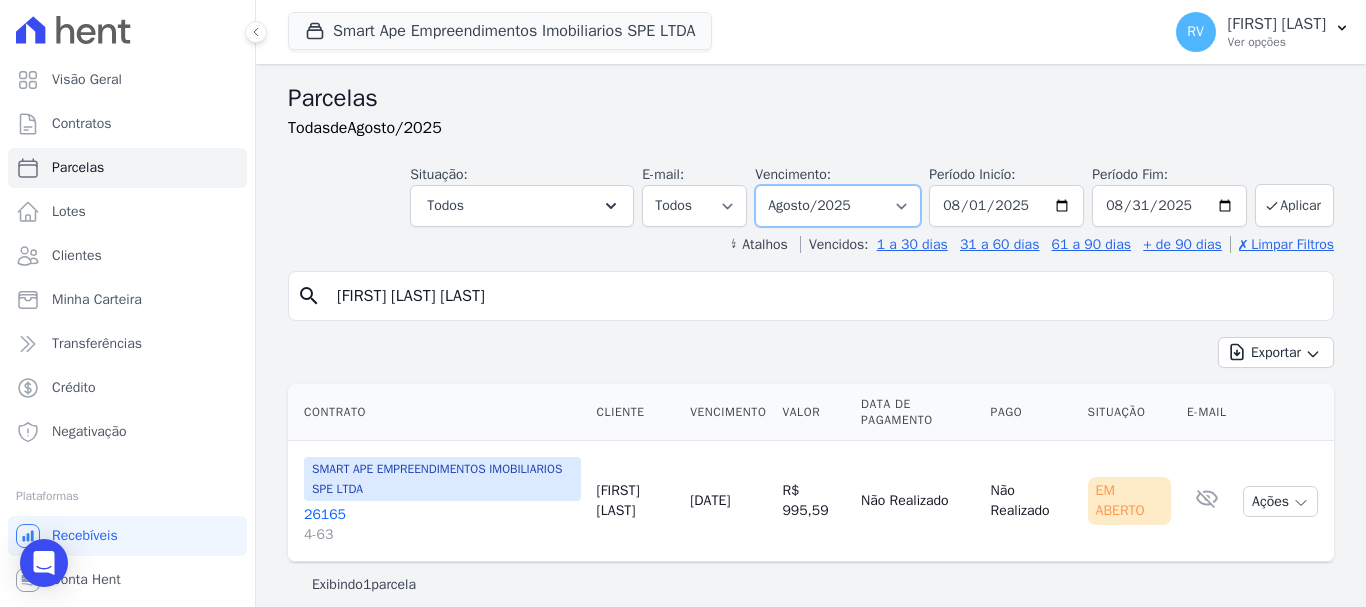 click on "Filtrar por período
────────
Todos os meses
Março/2024
Abril/2024
Maio/2024
Junho/2024
Julho/2024
Agosto/2024
Setembro/2024
Outubro/2024
Novembro/2024
Dezembro/2024
Janeiro/2025
Fevereiro/2025
Março/2025
Abril/2025
Maio/2025
Junho/2025
Julho/2025
Agosto/2025
Setembro/2025
Outubro/2025
Novembro/2025
Dezembro/2025
Janeiro/2026
Fevereiro/2026
Março/2026
Abril/2026
Maio/2026
Junho/2026
Julho/2026
Agosto/2026
Setembro/2026
Outubro/2026
Novembro/2026
Dezembro/2026
Janeiro/2027
Fevereiro/2027
Março/2027
Abril/2027
Maio/2027
Junho/2027
Julho/2027
Agosto/2027
Setembro/2027
Outubro/2027
Novembro/2027
Dezembro/2027
Janeiro/2028
Fevereiro/2028
Março/2028
Abril/2028
Maio/2028
Junho/2028
Julho/2028
Agosto/2028
Setembro/2028
Outubro/2028
Novembro/2028
Dezembro/2028
Janeiro/2029
Fevereiro/2029
Março/2029
Abril/2029
Maio/2029
Junho/2029
Julho/2029" at bounding box center (838, 206) 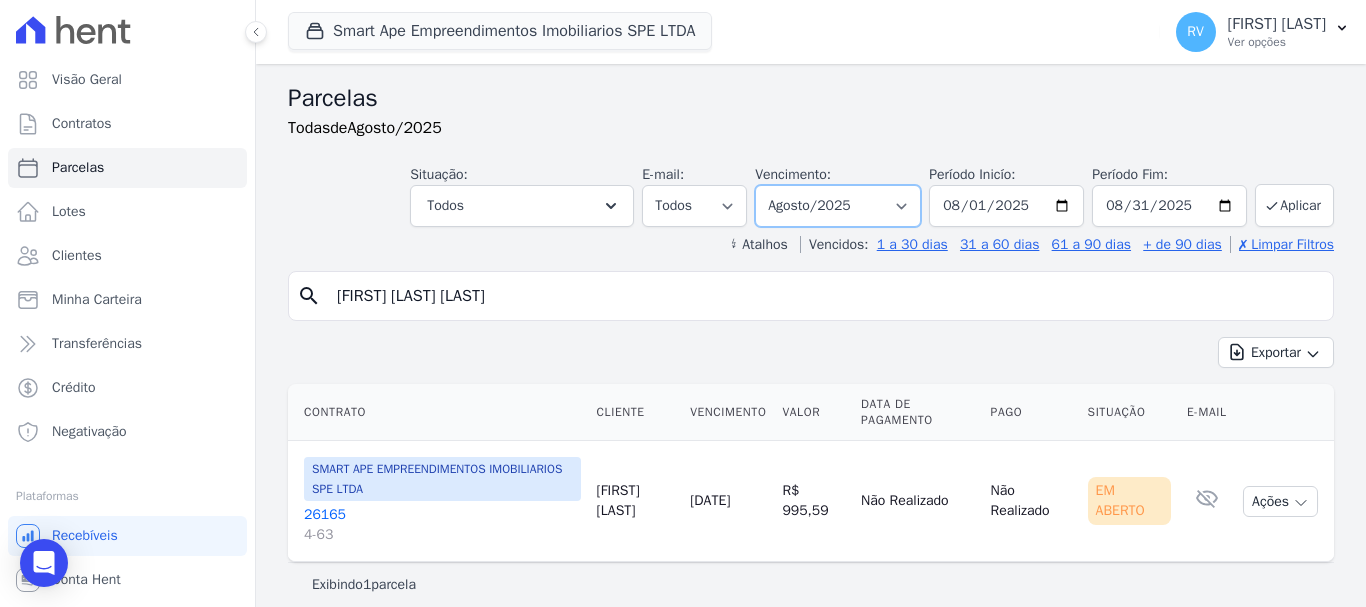 select on "07/2025" 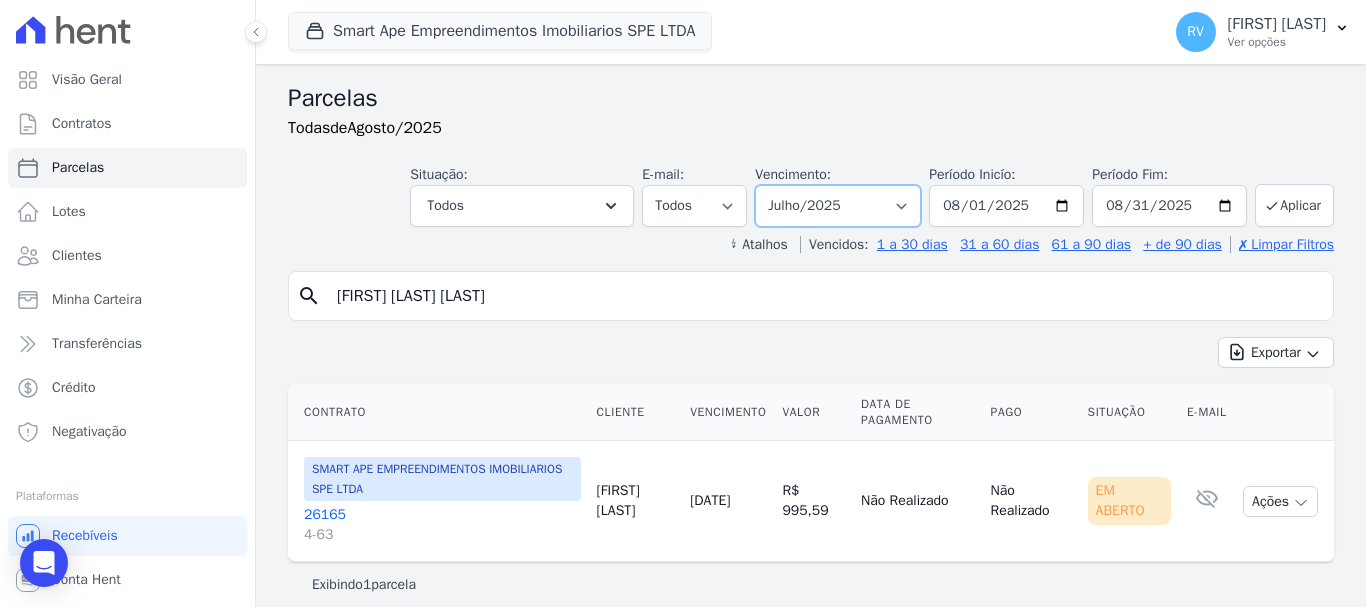 click on "Filtrar por período
────────
Todos os meses
Março/2024
Abril/2024
Maio/2024
Junho/2024
Julho/2024
Agosto/2024
Setembro/2024
Outubro/2024
Novembro/2024
Dezembro/2024
Janeiro/2025
Fevereiro/2025
Março/2025
Abril/2025
Maio/2025
Junho/2025
Julho/2025
Agosto/2025
Setembro/2025
Outubro/2025
Novembro/2025
Dezembro/2025
Janeiro/2026
Fevereiro/2026
Março/2026
Abril/2026
Maio/2026
Junho/2026
Julho/2026
Agosto/2026
Setembro/2026
Outubro/2026
Novembro/2026
Dezembro/2026
Janeiro/2027
Fevereiro/2027
Março/2027
Abril/2027
Maio/2027
Junho/2027
Julho/2027
Agosto/2027
Setembro/2027
Outubro/2027
Novembro/2027
Dezembro/2027
Janeiro/2028
Fevereiro/2028
Março/2028
Abril/2028
Maio/2028
Junho/2028
Julho/2028
Agosto/2028
Setembro/2028
Outubro/2028
Novembro/2028
Dezembro/2028
Janeiro/2029
Fevereiro/2029
Março/2029
Abril/2029
Maio/2029
Junho/2029
Julho/2029" at bounding box center (838, 206) 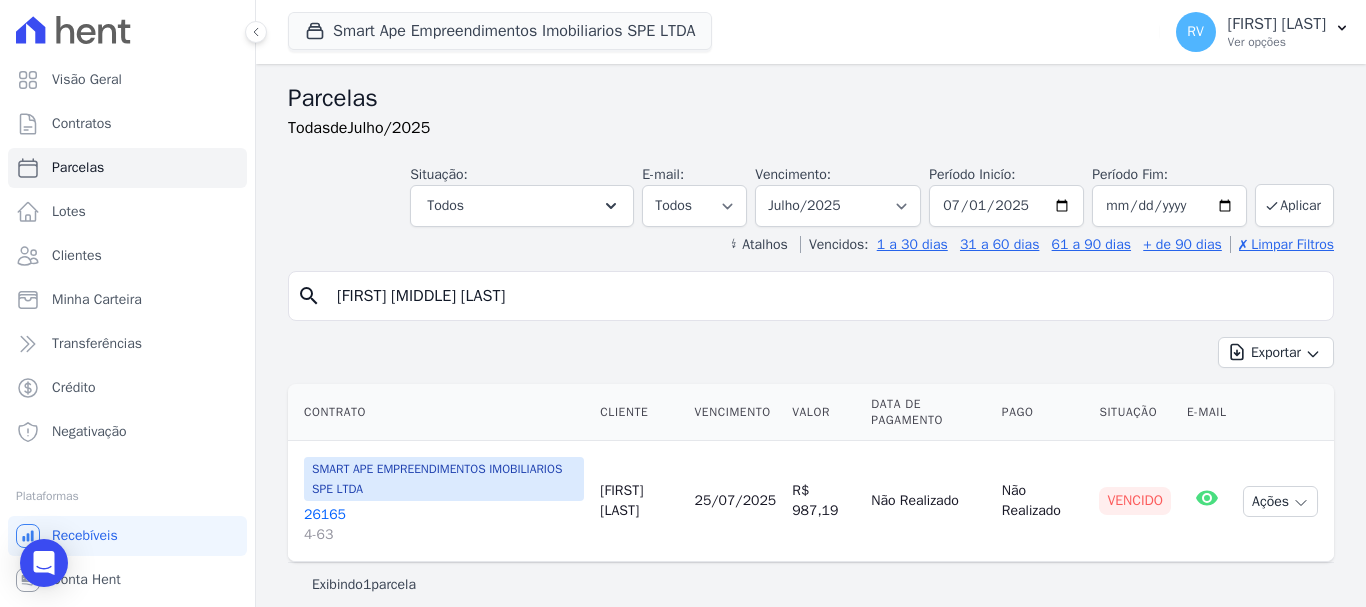 select 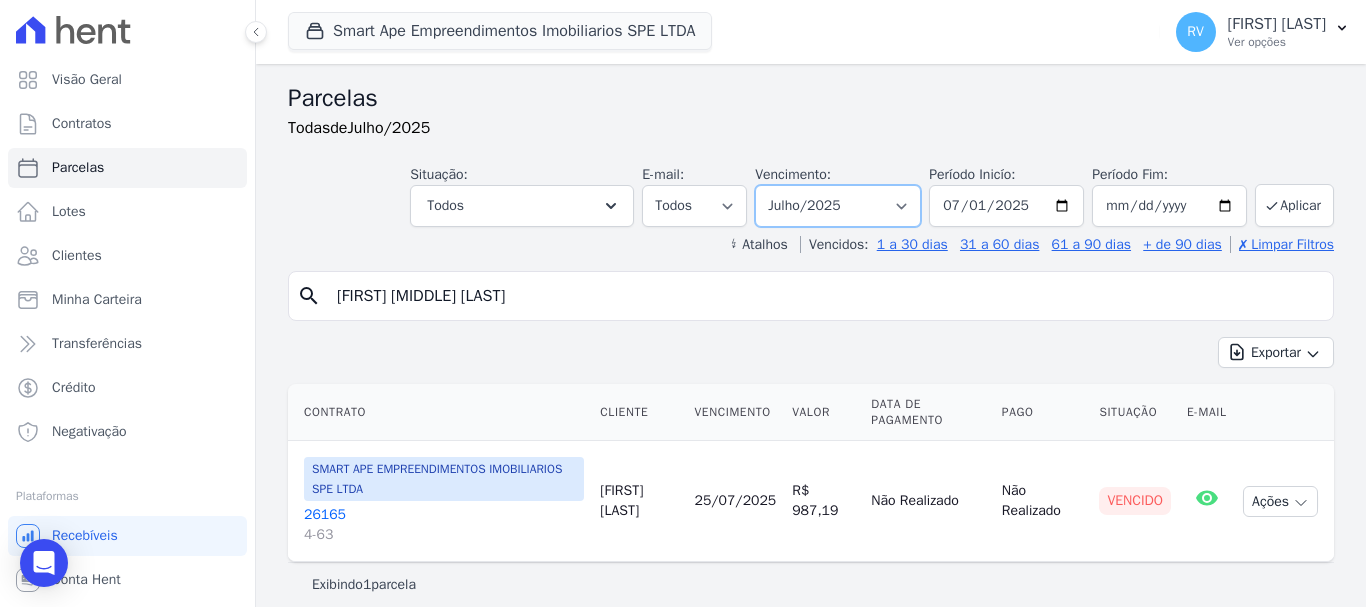 click on "Filtrar por período
────────
Todos os meses
Março/2024
Abril/2024
Maio/2024
Junho/2024
Julho/2024
Agosto/2024
Setembro/2024
Outubro/2024
Novembro/2024
Dezembro/2024
Janeiro/2025
Fevereiro/2025
Março/2025
Abril/2025
Maio/2025
Junho/2025
Julho/2025
Agosto/2025
Setembro/2025
Outubro/2025
Novembro/2025
Dezembro/2025
Janeiro/2026
Fevereiro/2026
Março/2026
Abril/2026
Maio/2026
Junho/2026
Julho/2026
Agosto/2026
Setembro/2026
Outubro/2026
Novembro/2026
Dezembro/2026
Janeiro/2027
Fevereiro/2027
Março/2027
Abril/2027
Maio/2027
Junho/2027
Julho/2027
Agosto/2027
Setembro/2027
Outubro/2027
Novembro/2027
Dezembro/2027
Janeiro/2028
Fevereiro/2028
Março/2028
Abril/2028
Maio/2028
Junho/2028
Julho/2028
Agosto/2028
Setembro/2028
Outubro/2028
Novembro/2028
Dezembro/2028
Janeiro/2029
Fevereiro/2029
Março/2029
Abril/2029
Maio/2029
Junho/2029
Julho/2029" at bounding box center (838, 206) 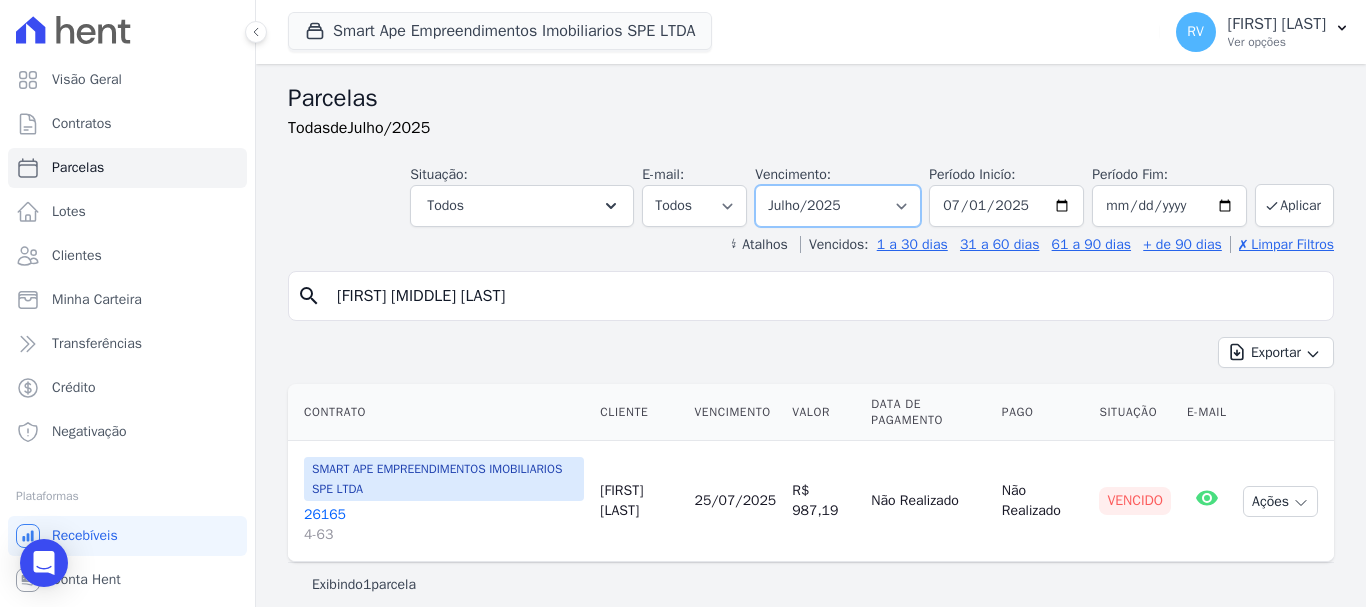 select on "06/2025" 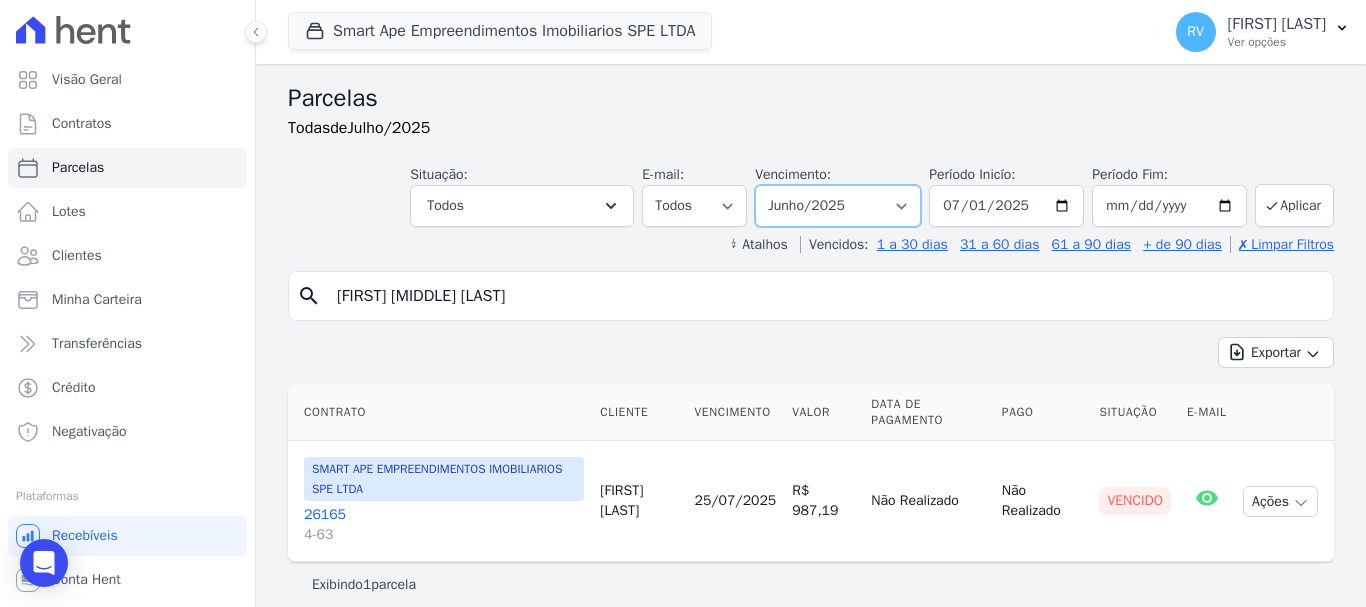 click on "Filtrar por período
────────
Todos os meses
Março/2024
Abril/2024
Maio/2024
Junho/2024
Julho/2024
Agosto/2024
Setembro/2024
Outubro/2024
Novembro/2024
Dezembro/2024
Janeiro/2025
Fevereiro/2025
Março/2025
Abril/2025
Maio/2025
Junho/2025
Julho/2025
Agosto/2025
Setembro/2025
Outubro/2025
Novembro/2025
Dezembro/2025
Janeiro/2026
Fevereiro/2026
Março/2026
Abril/2026
Maio/2026
Junho/2026
Julho/2026
Agosto/2026
Setembro/2026
Outubro/2026
Novembro/2026
Dezembro/2026
Janeiro/2027
Fevereiro/2027
Março/2027
Abril/2027
Maio/2027
Junho/2027
Julho/2027
Agosto/2027
Setembro/2027
Outubro/2027
Novembro/2027
Dezembro/2027
Janeiro/2028
Fevereiro/2028
Março/2028
Abril/2028
Maio/2028
Junho/2028
Julho/2028
Agosto/2028
Setembro/2028
Outubro/2028
Novembro/2028
Dezembro/2028
Janeiro/2029
Fevereiro/2029
Março/2029
Abril/2029
Maio/2029
Junho/2029
Julho/2029" at bounding box center (838, 206) 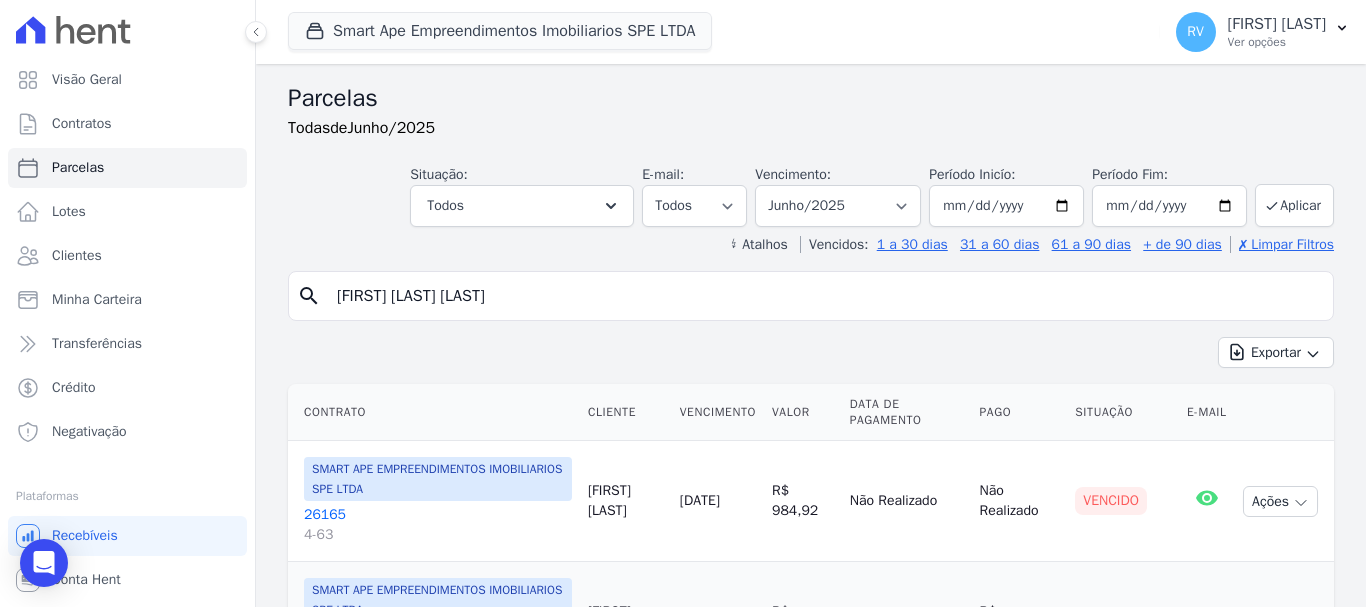 select 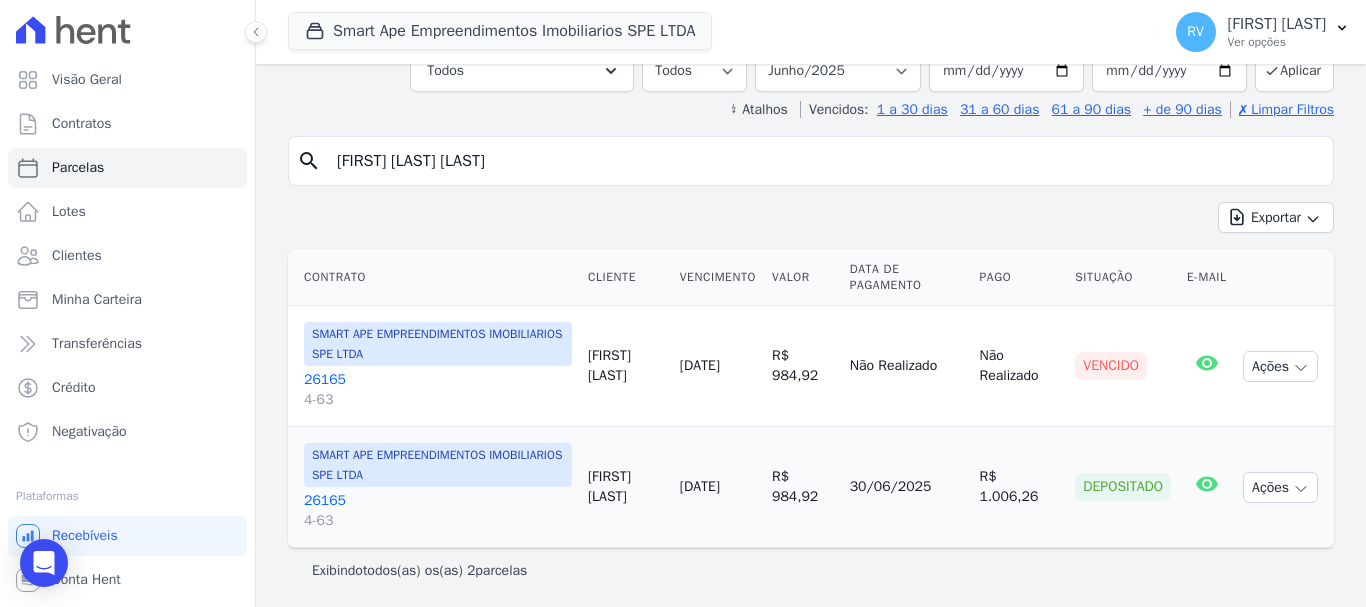 scroll, scrollTop: 137, scrollLeft: 0, axis: vertical 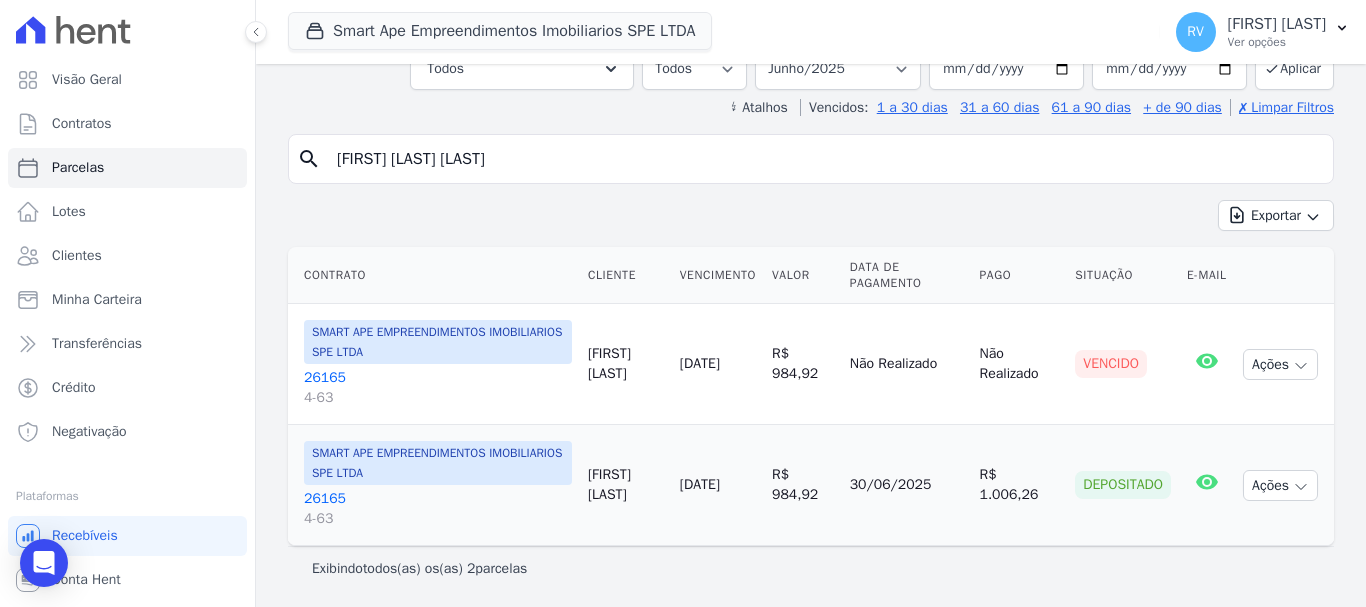 drag, startPoint x: 743, startPoint y: 565, endPoint x: 701, endPoint y: 506, distance: 72.42237 